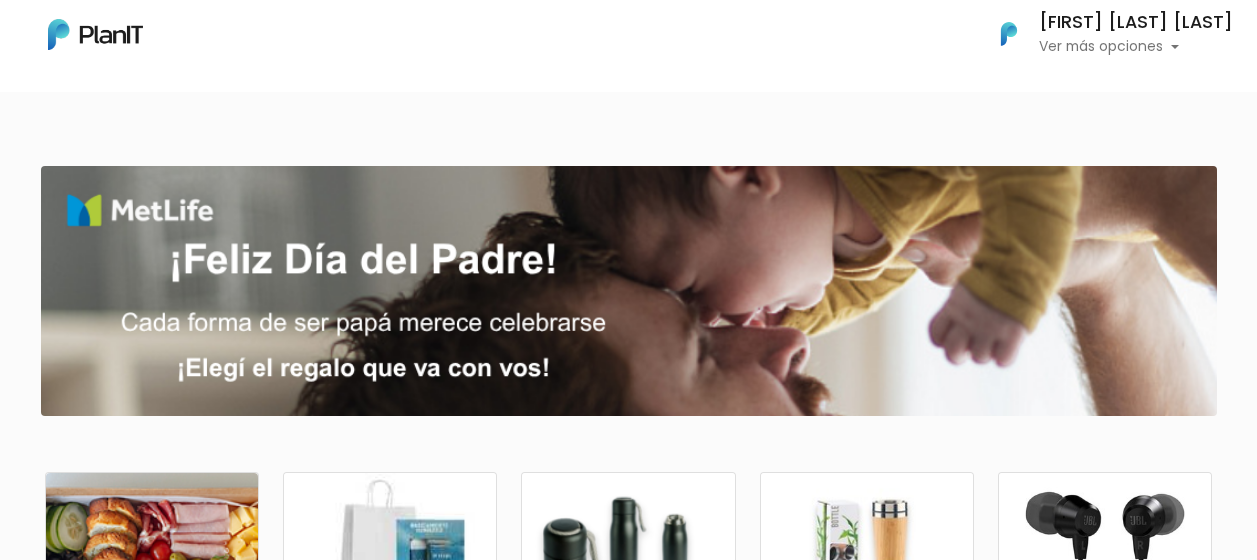 scroll, scrollTop: 0, scrollLeft: 0, axis: both 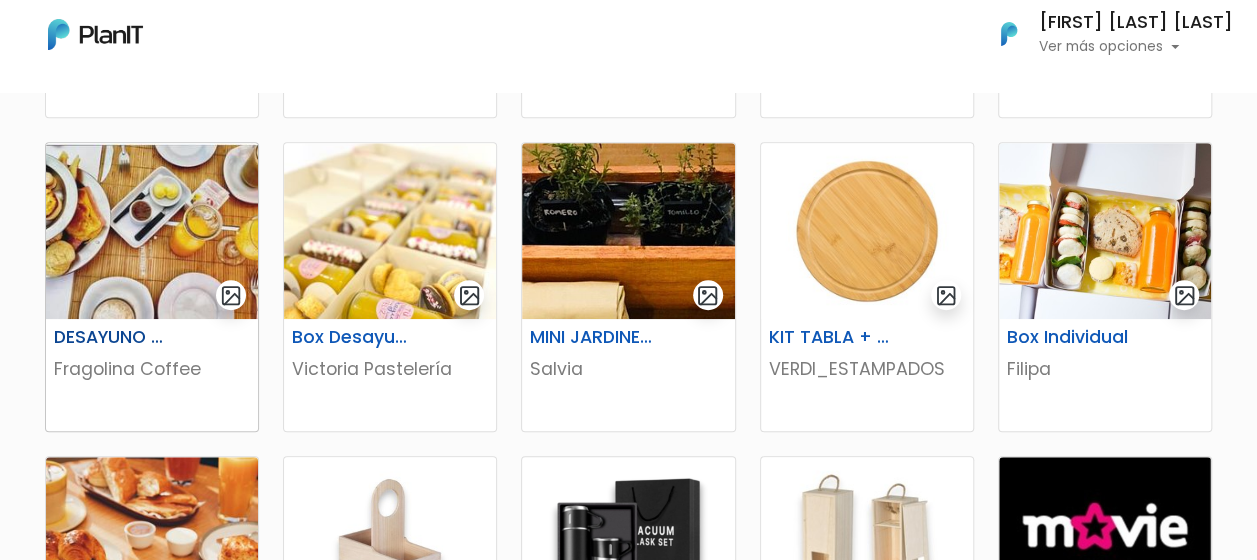 click at bounding box center (152, 231) 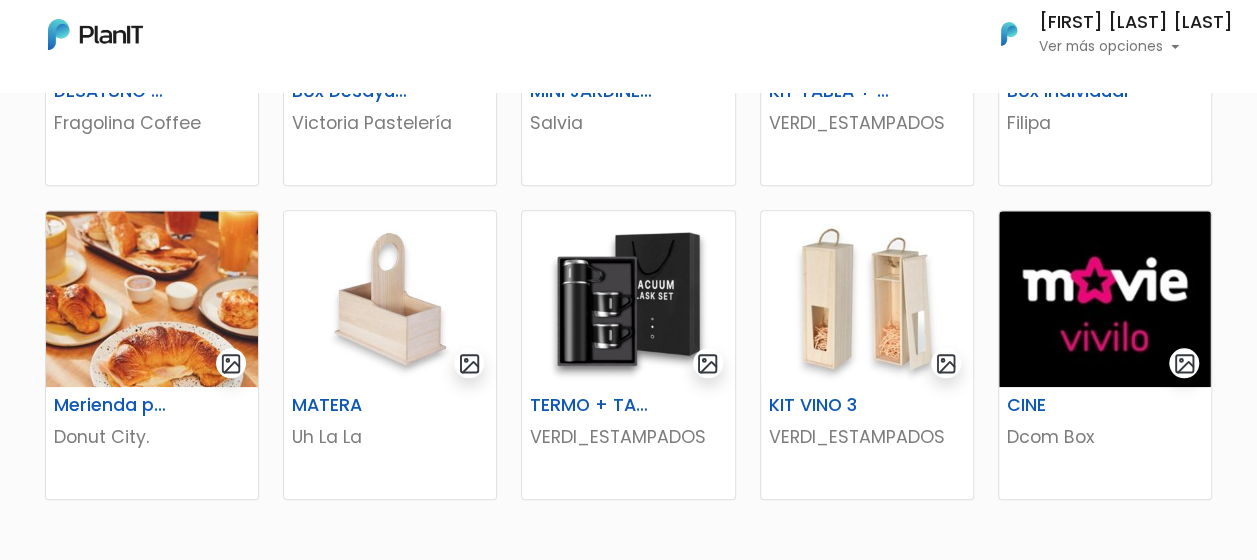 scroll, scrollTop: 896, scrollLeft: 0, axis: vertical 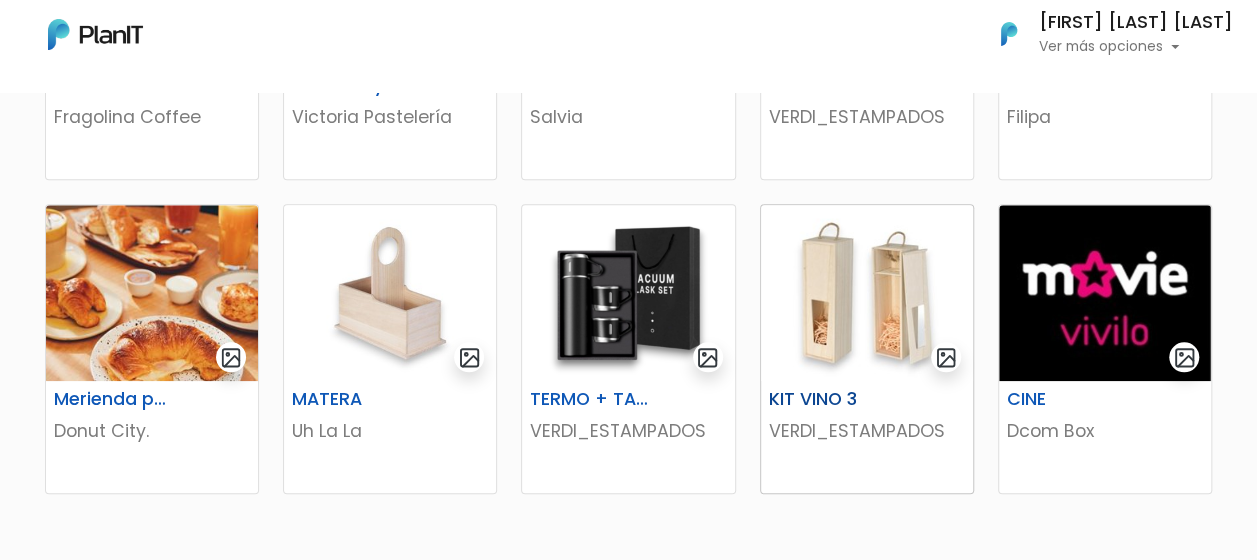 click on "VERDI_ESTAMPADOS" at bounding box center (867, 431) 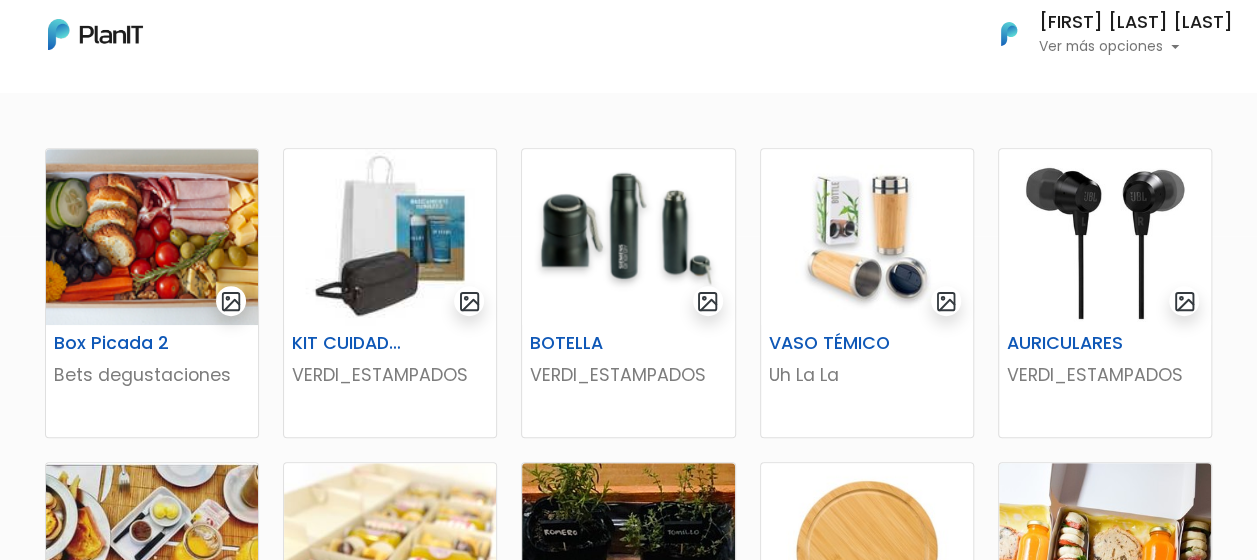 scroll, scrollTop: 326, scrollLeft: 0, axis: vertical 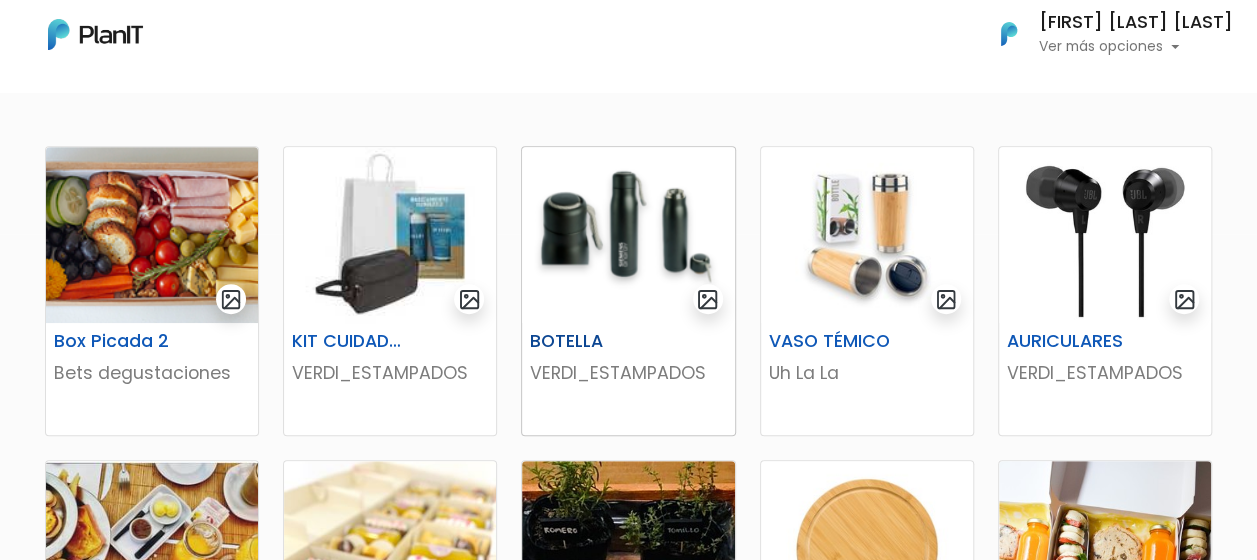 click at bounding box center [628, 235] 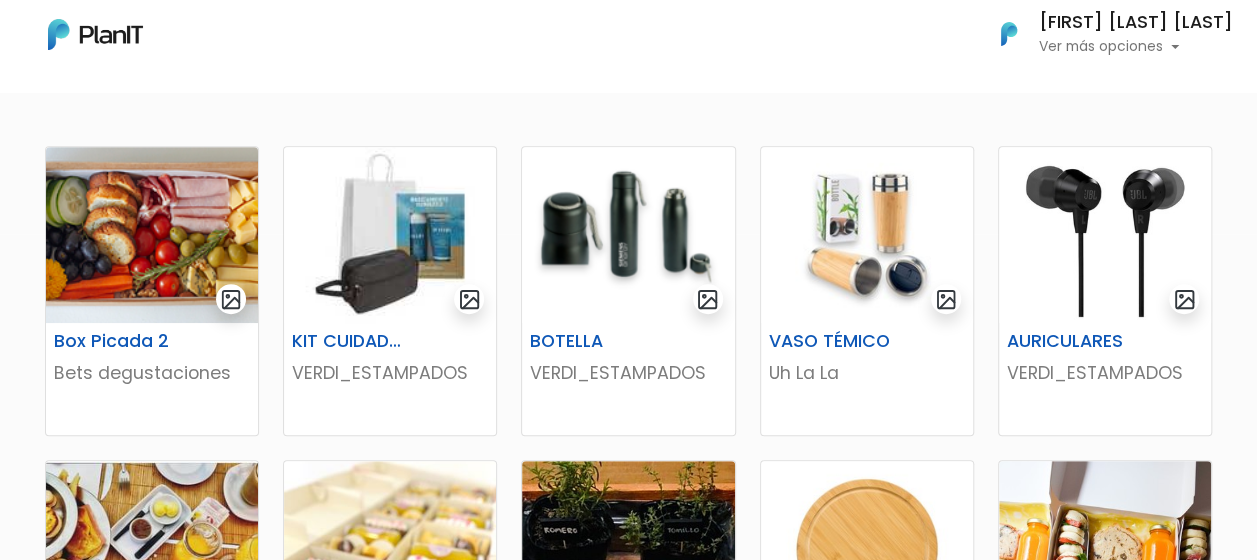 scroll, scrollTop: 322, scrollLeft: 0, axis: vertical 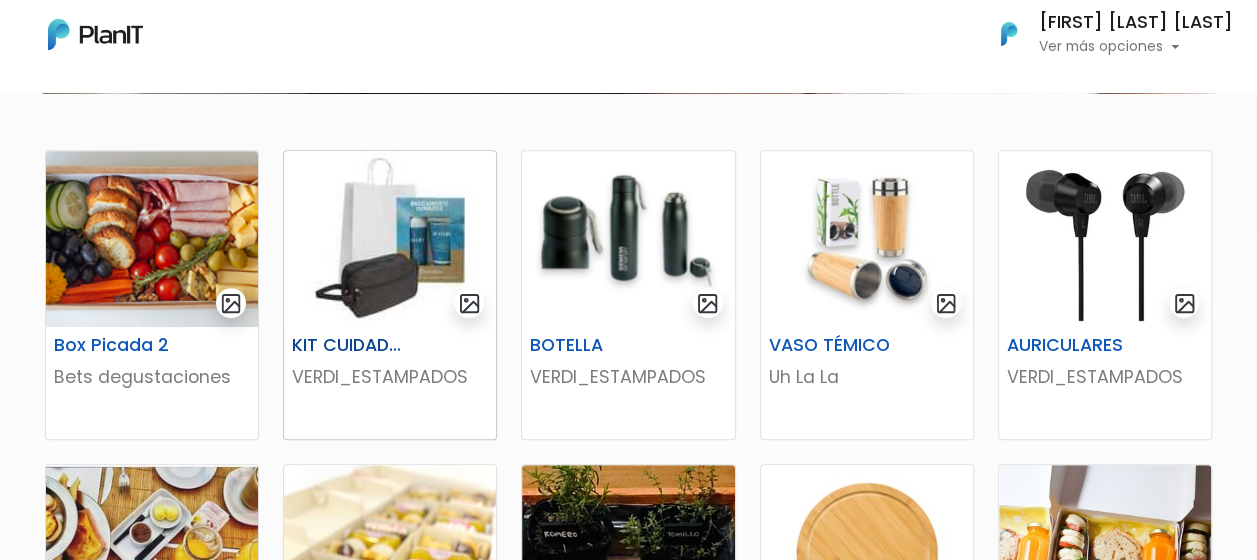 click at bounding box center (390, 239) 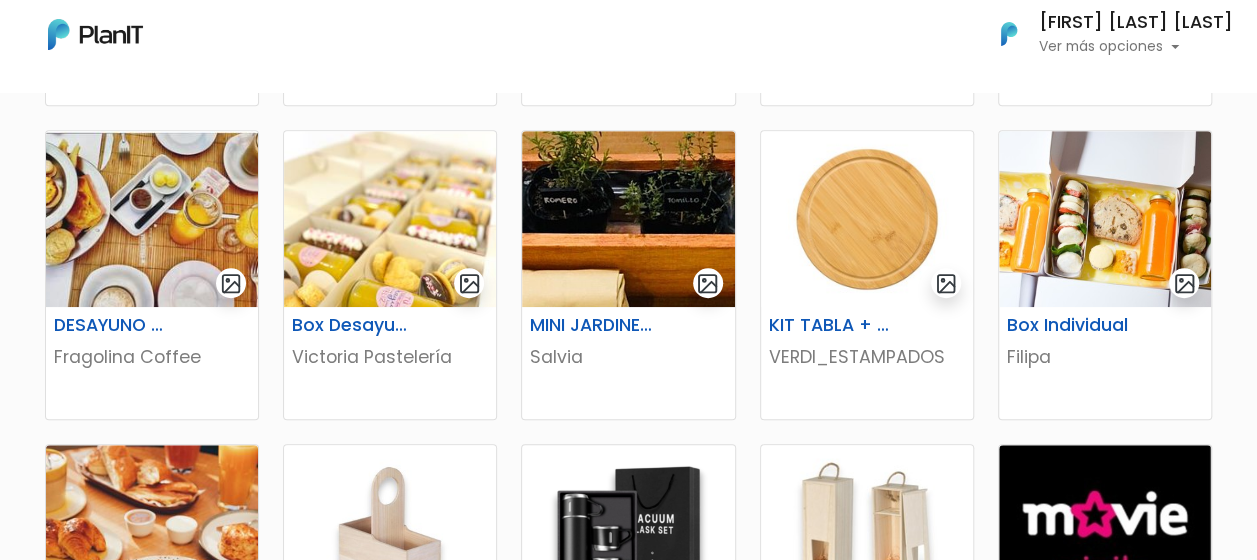 scroll, scrollTop: 644, scrollLeft: 0, axis: vertical 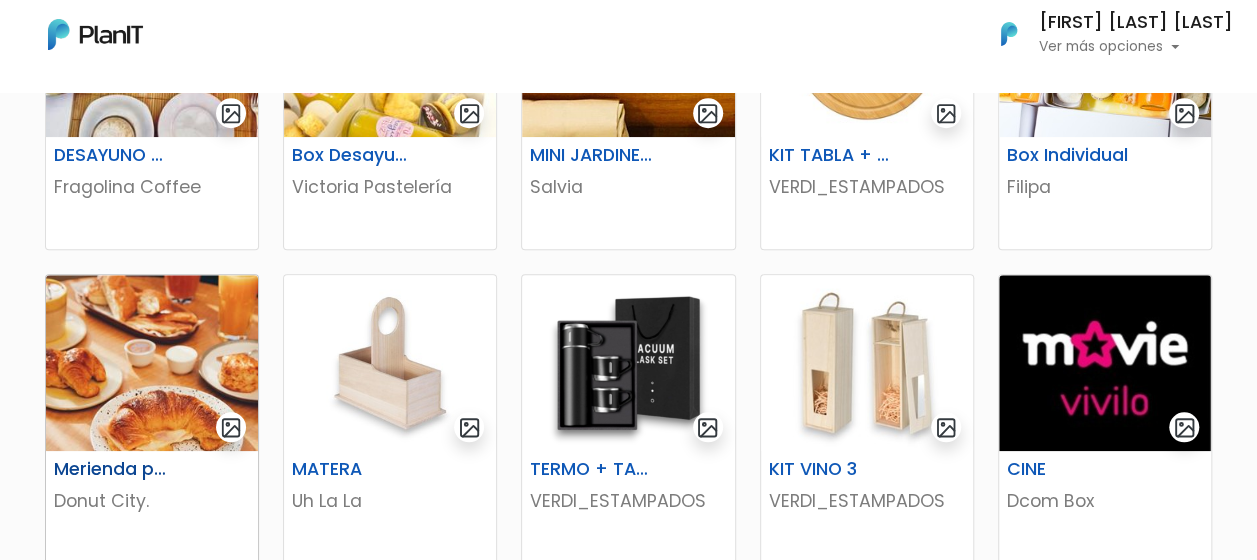 click on "Merienda para 2 Dúo Dulce
Donut City." at bounding box center (152, 507) 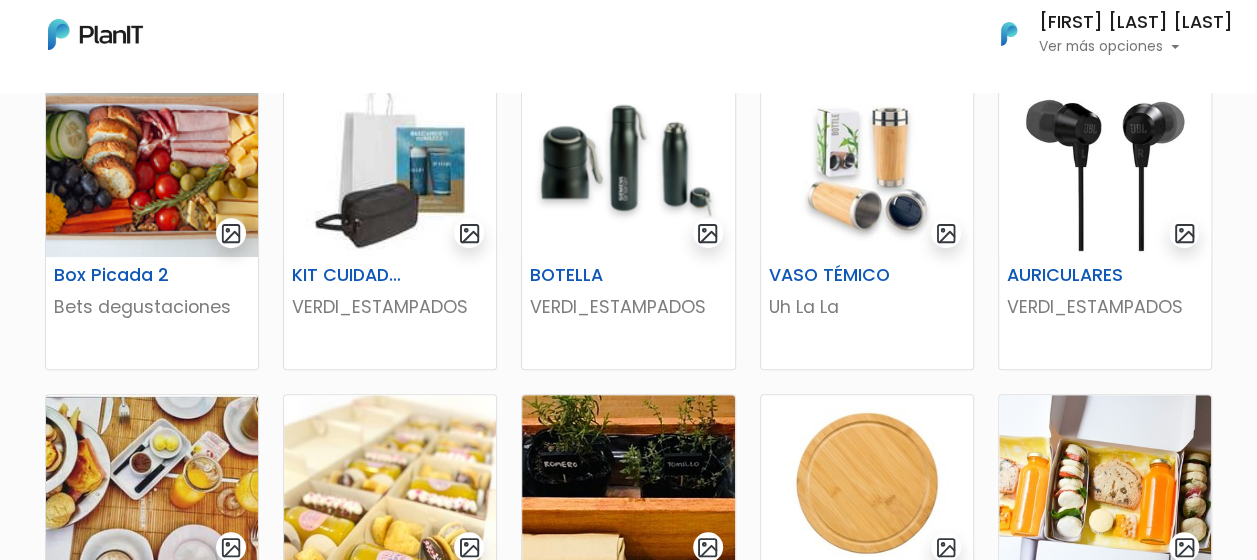 scroll, scrollTop: 394, scrollLeft: 0, axis: vertical 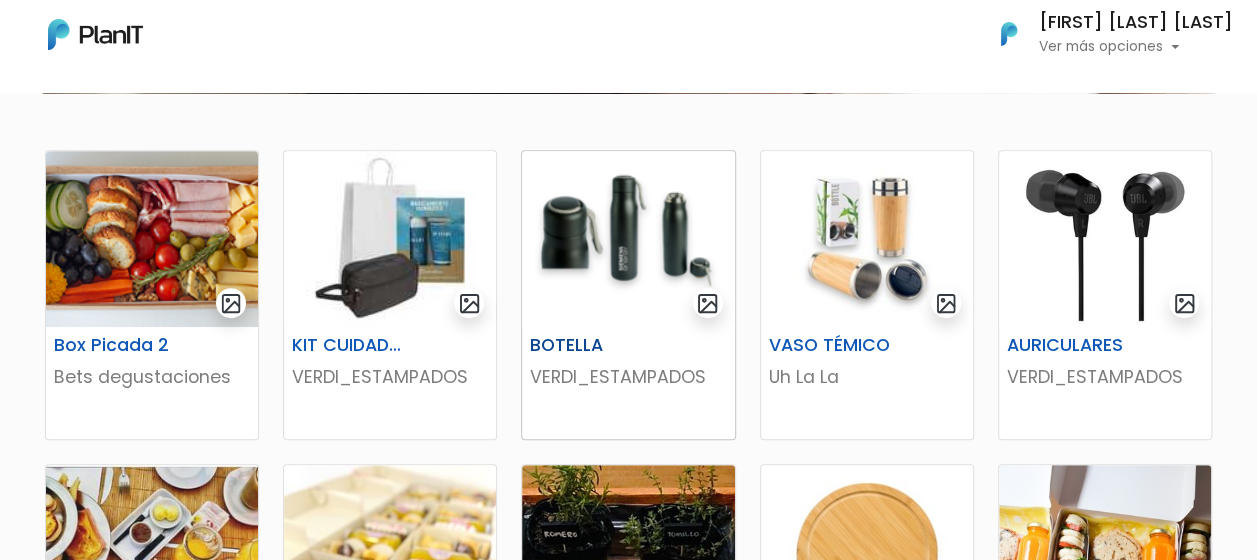click at bounding box center [628, 239] 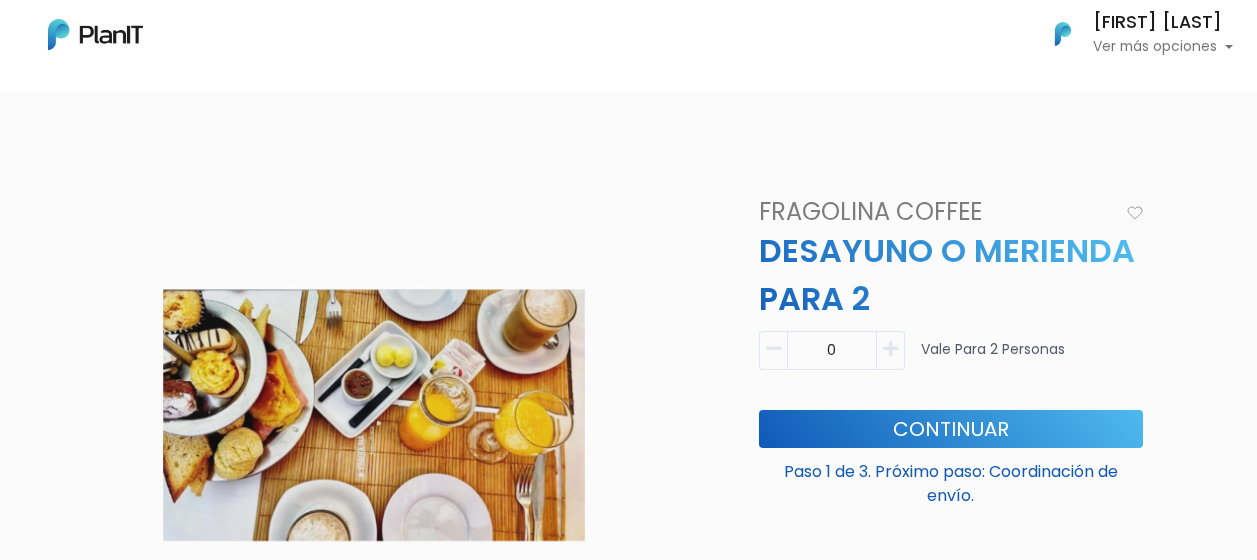 scroll, scrollTop: 0, scrollLeft: 0, axis: both 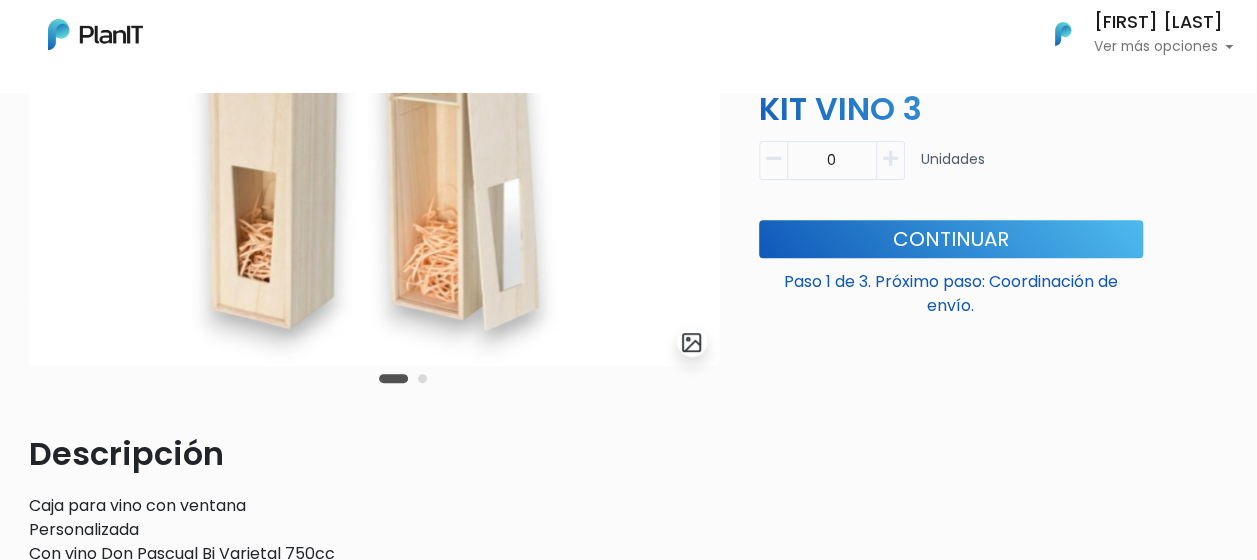 click at bounding box center [422, 378] 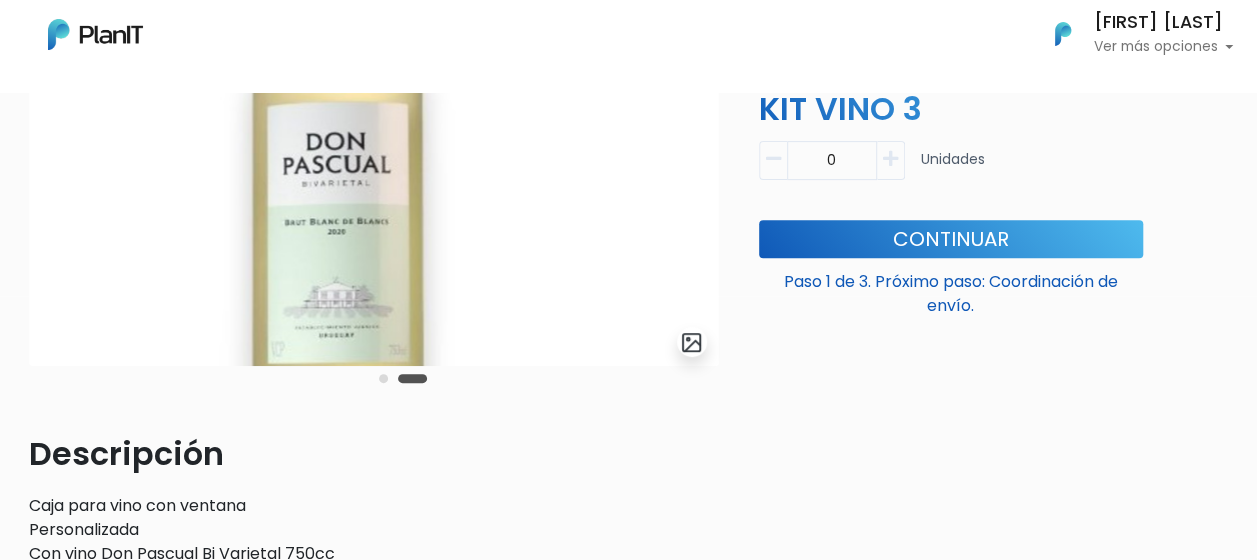 click at bounding box center (383, 378) 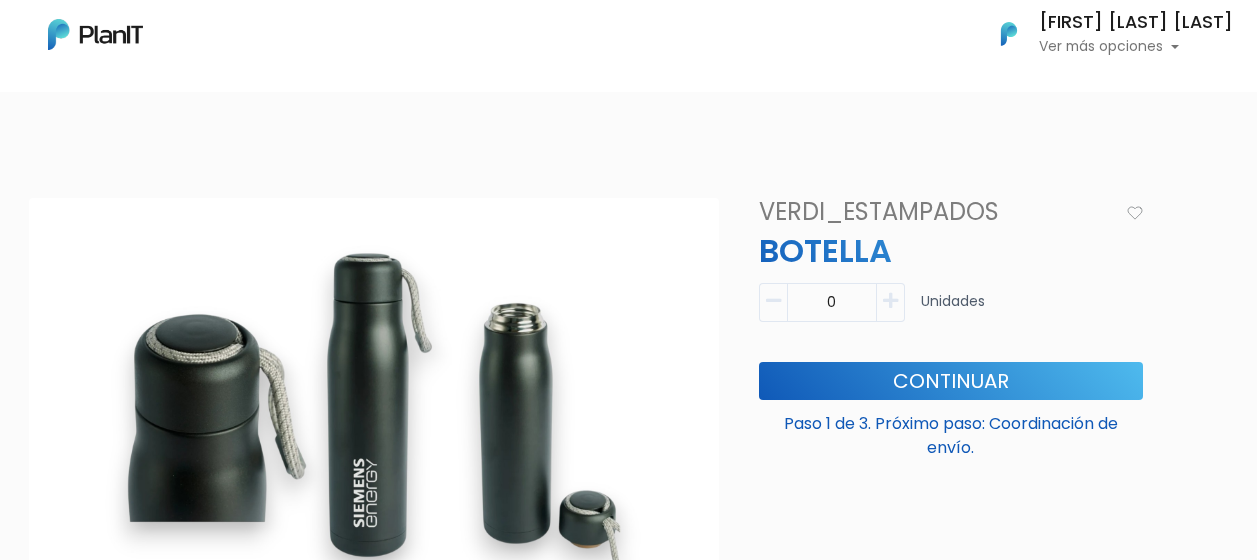 scroll, scrollTop: 0, scrollLeft: 0, axis: both 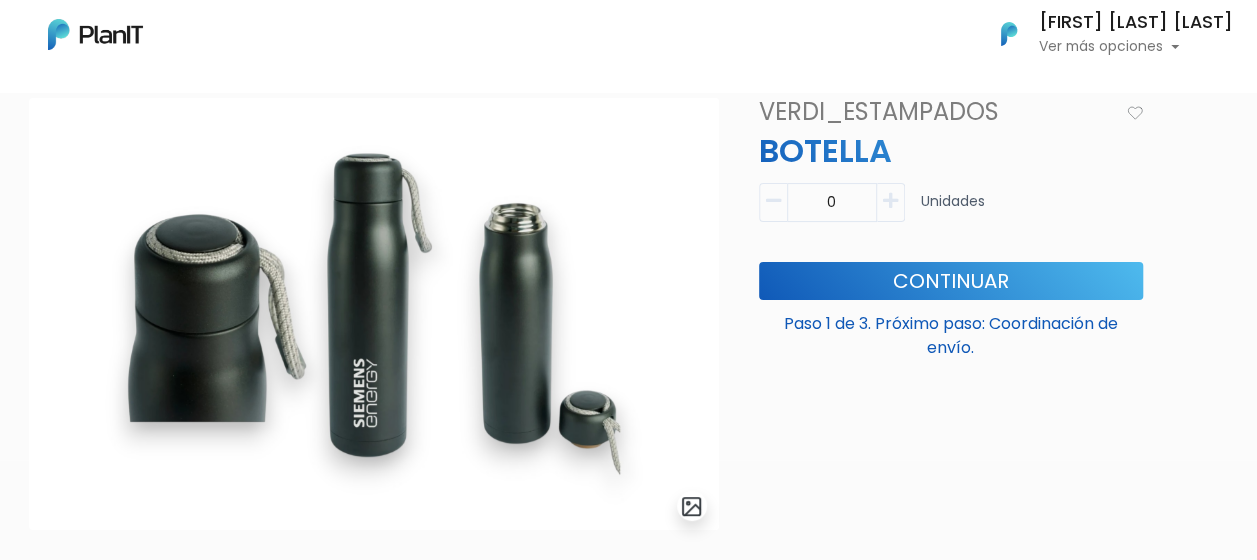 click at bounding box center [890, 201] 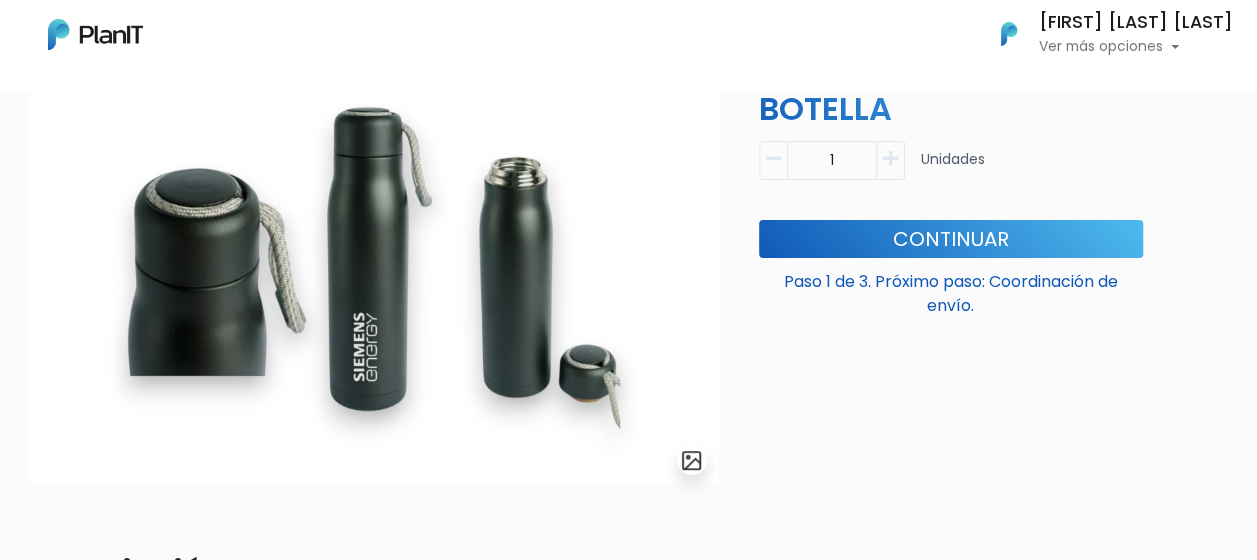 scroll, scrollTop: 0, scrollLeft: 0, axis: both 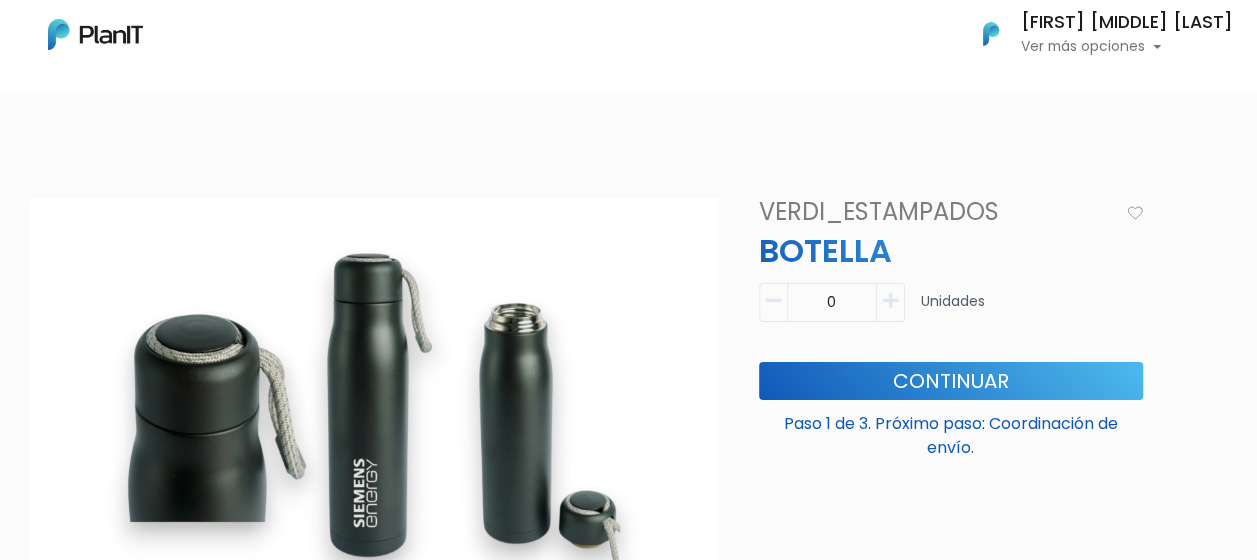 click at bounding box center (890, 301) 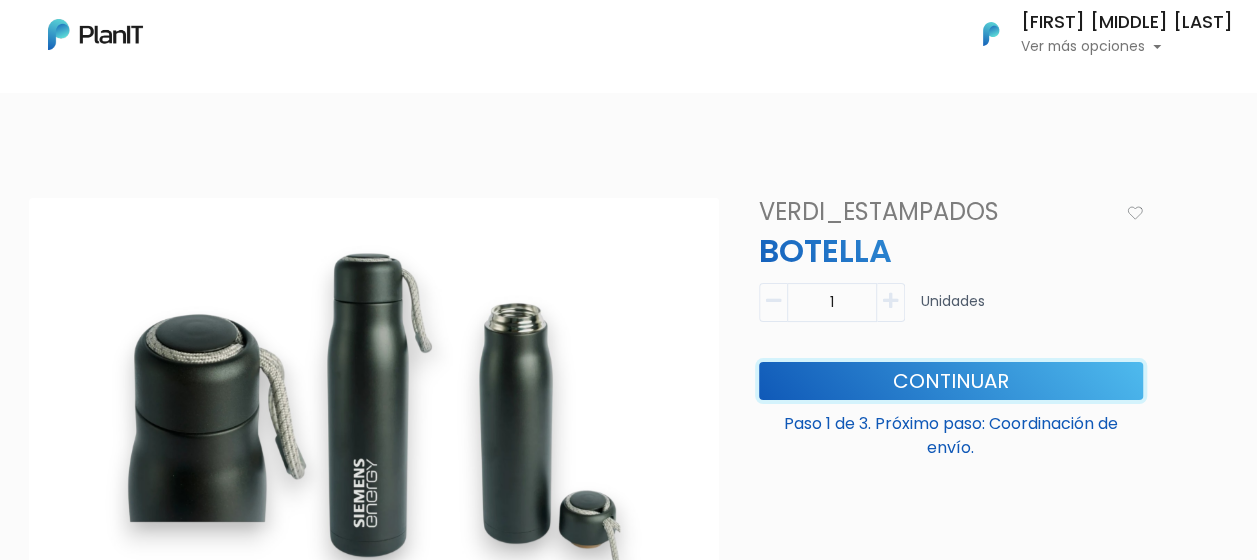 click on "Continuar" at bounding box center [951, 381] 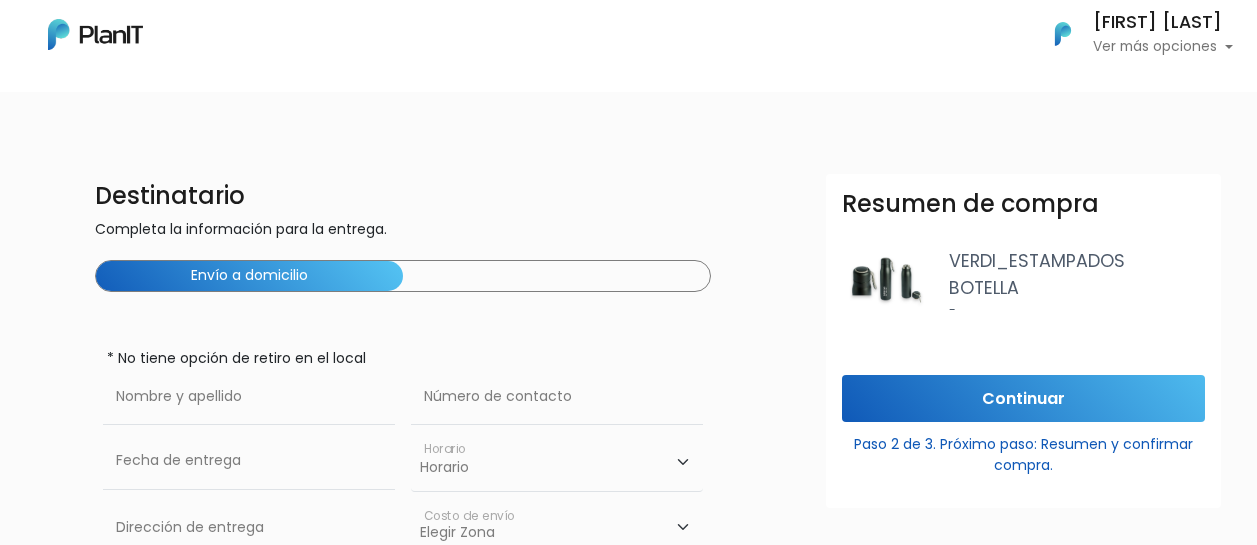scroll, scrollTop: 0, scrollLeft: 0, axis: both 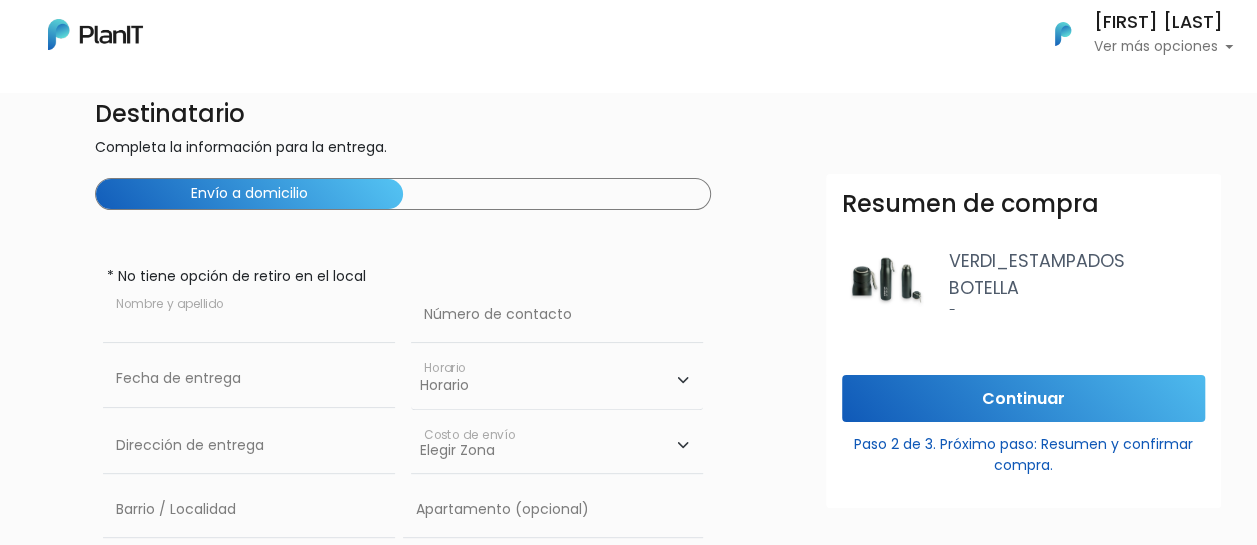 click at bounding box center (249, 315) 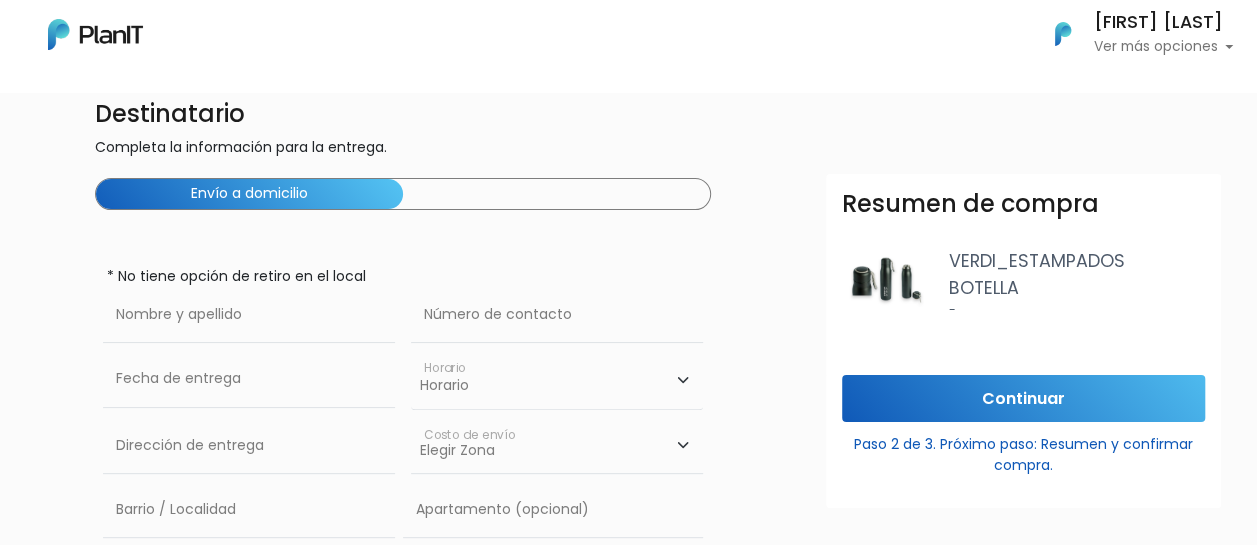 click on "Destinatario
Completa la información para la entrega.
Envío a domicilio
* No tiene opción de retiro en el local
Nombre y apellido
Número de contacto
Fecha de entrega
Fecha de entrega
Horario 10:00 - 12:00
14:00 - 16:00
16:00 - 18:00 Horario" at bounding box center [735, 423] 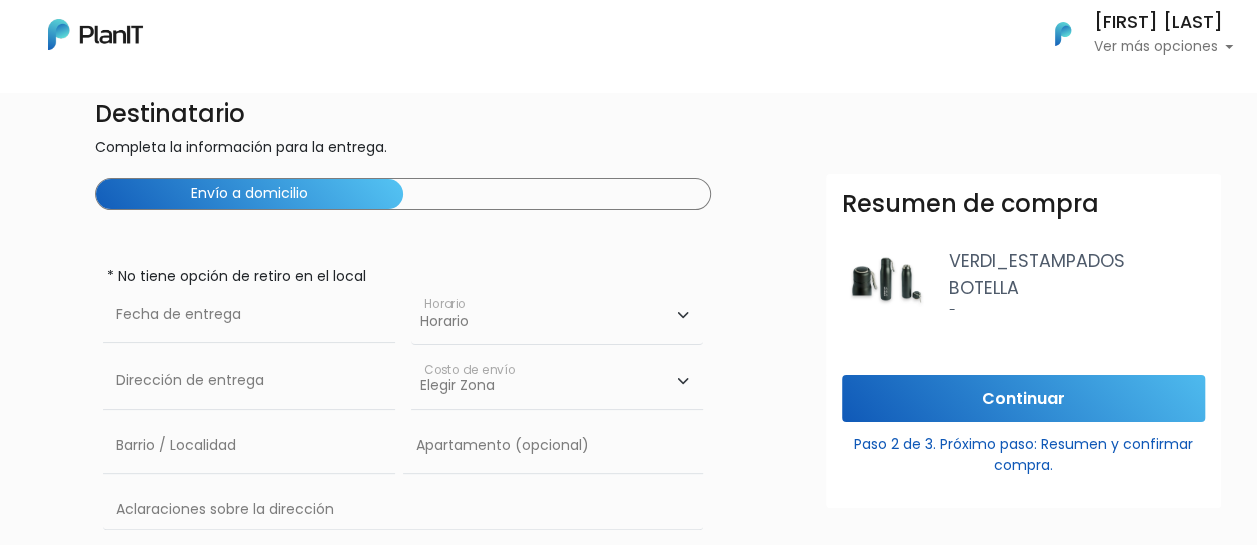 click on "Envío a domicilio" at bounding box center (249, 194) 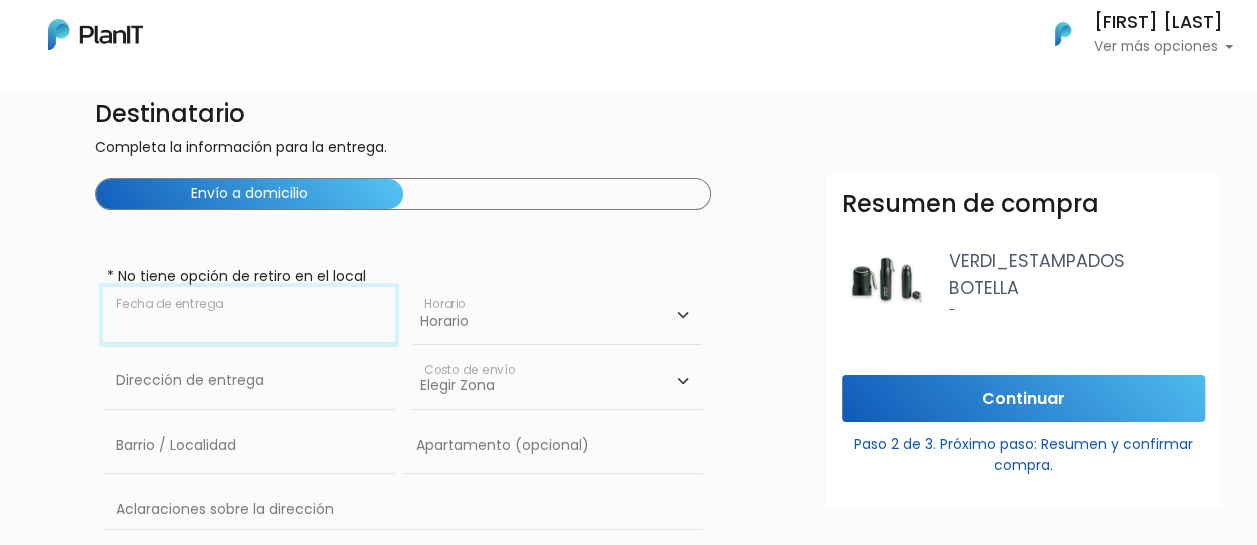 click at bounding box center (249, 315) 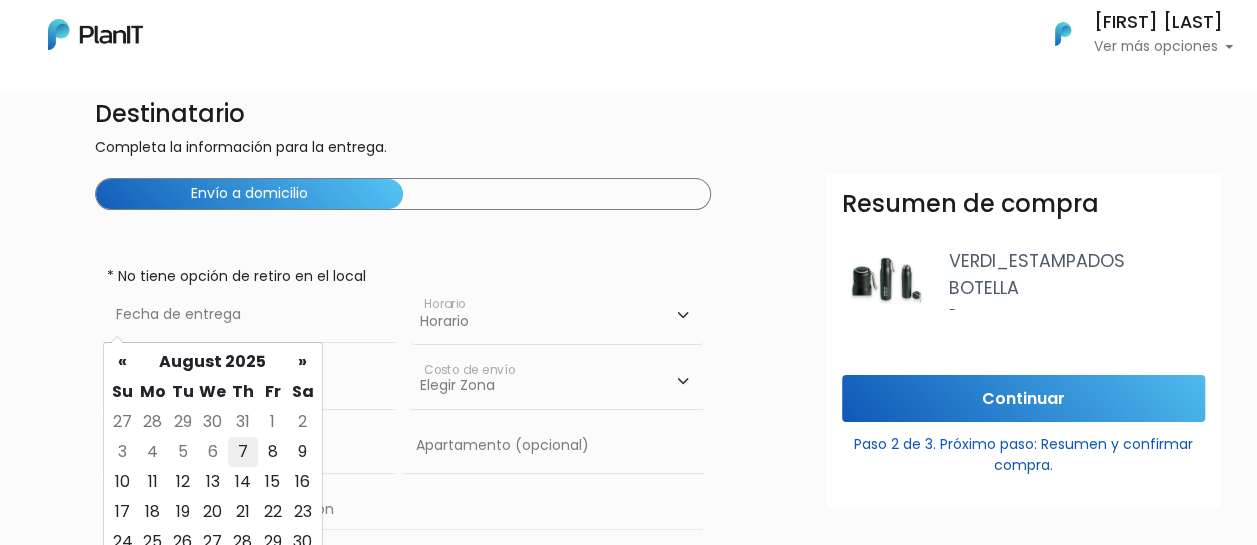 click on "7" at bounding box center [243, 452] 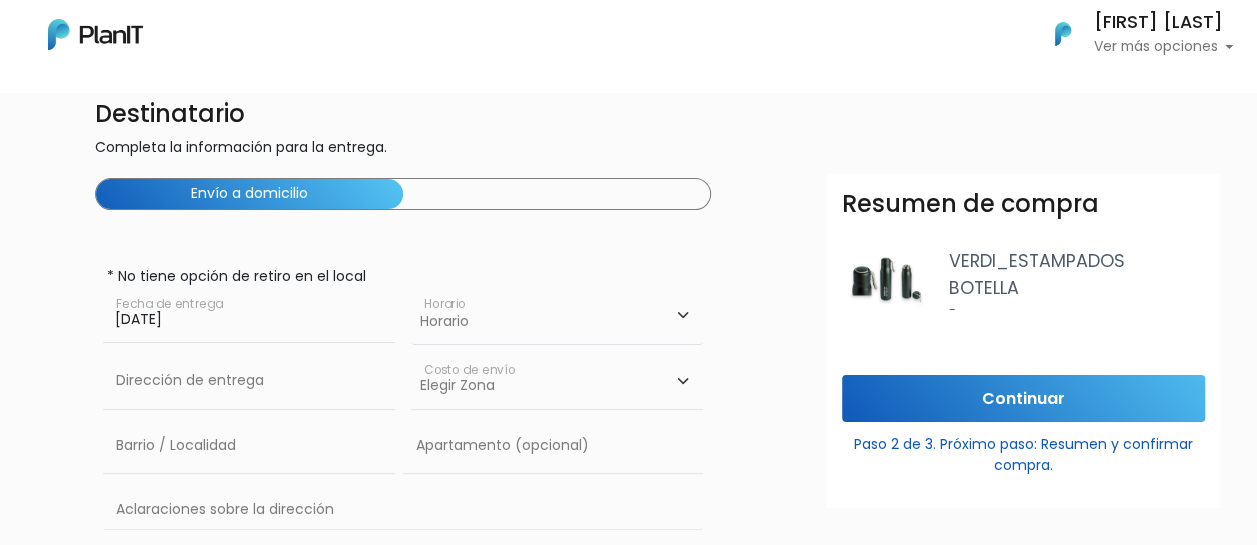 click on "Horario 08:00 - 10:00
10:00 - 12:00
14:00 - 16:00
16:00 - 18:00" at bounding box center [557, 316] 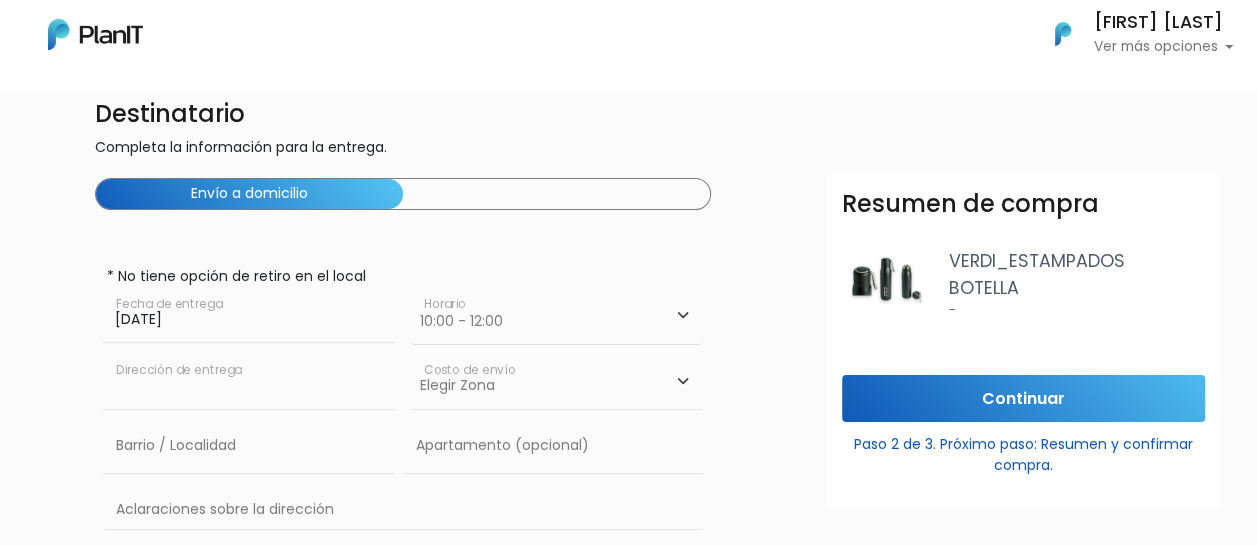 click at bounding box center [249, 381] 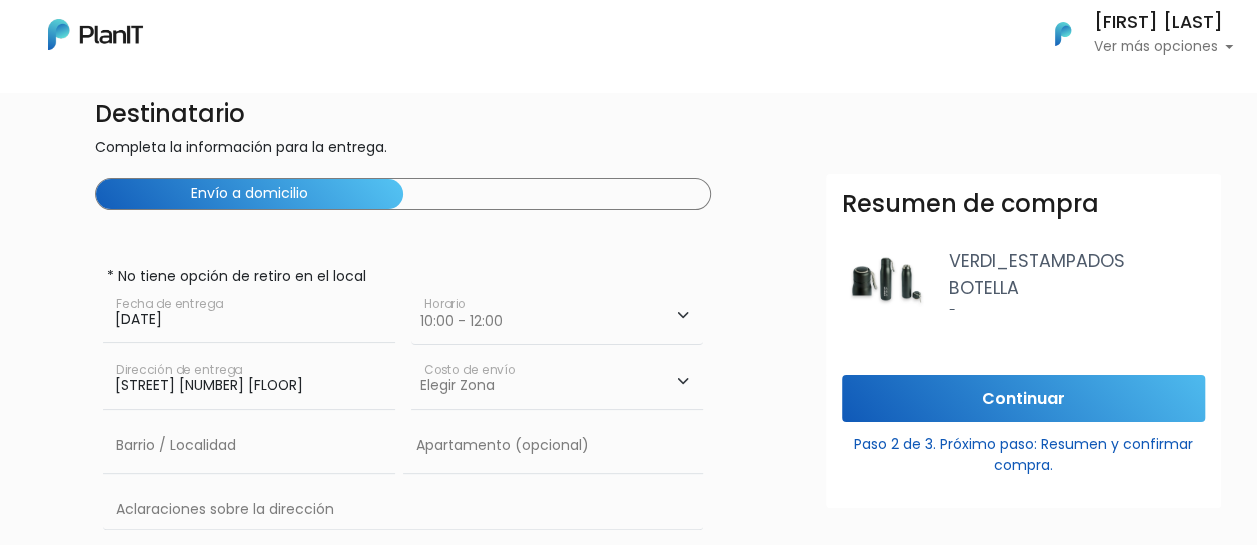click on "Elegir Zona Zona américa- $600
Montevideo- $250" at bounding box center [557, 381] 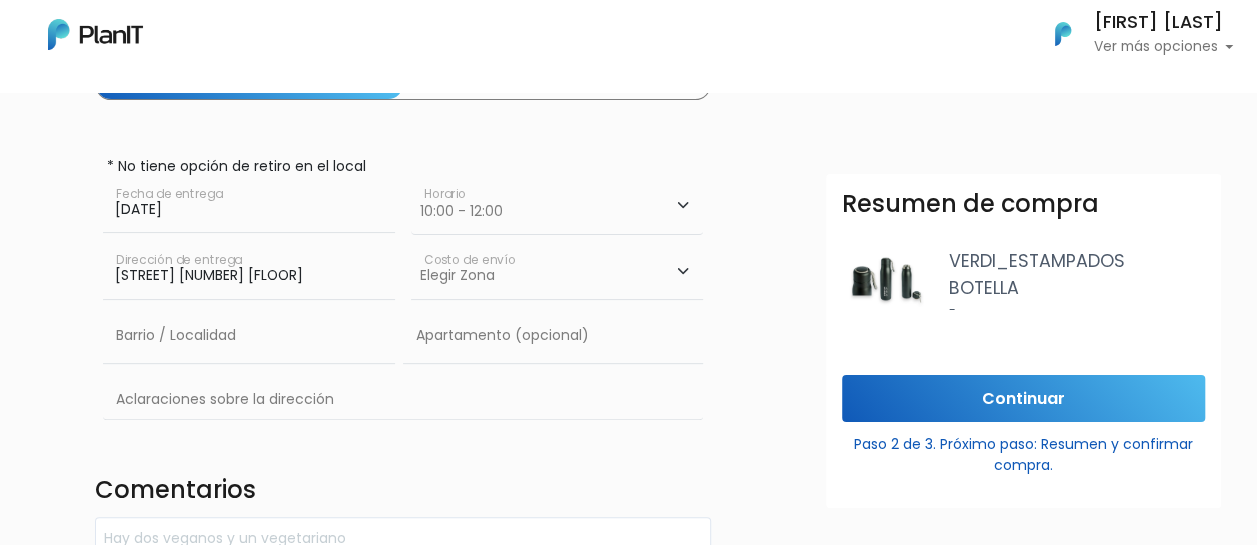 scroll, scrollTop: 210, scrollLeft: 0, axis: vertical 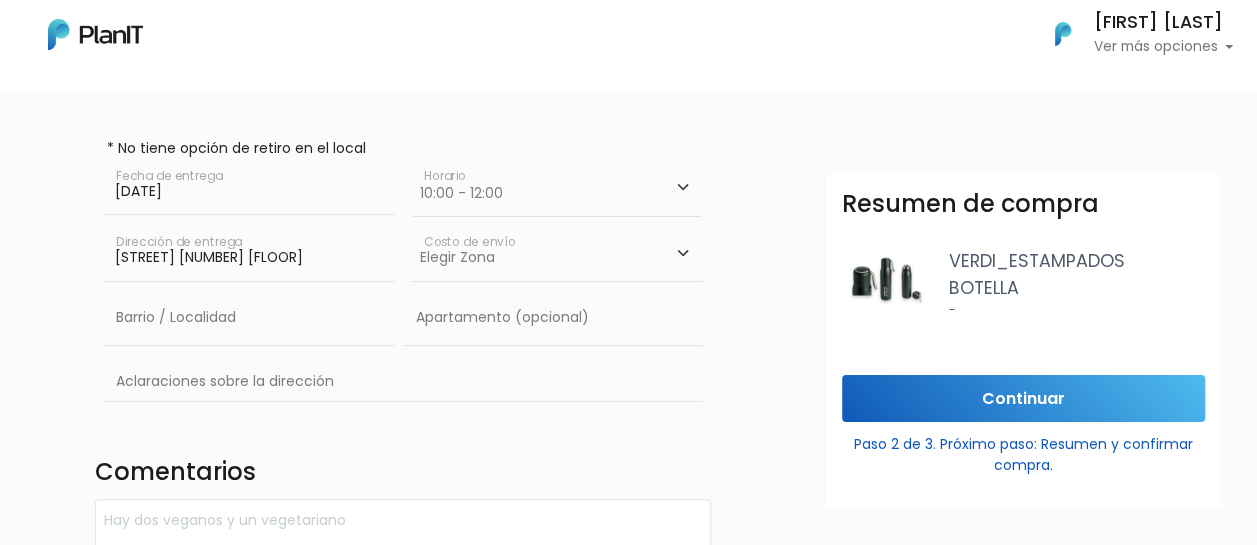 click on "Elegir Zona Zona américa- $600
Montevideo- $250" at bounding box center [557, 253] 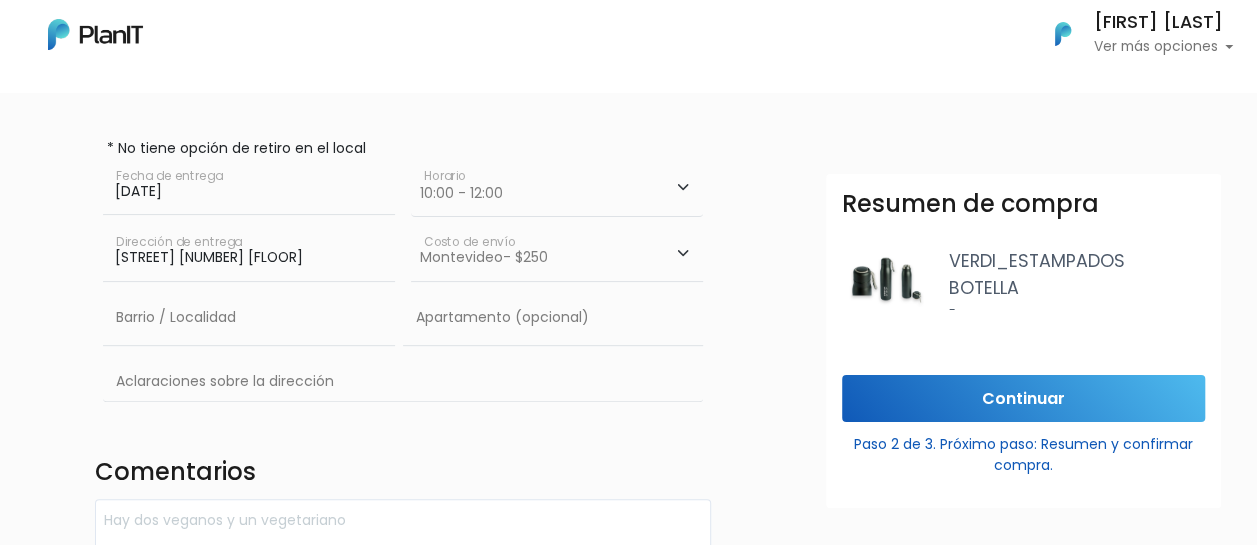click on "Elegir Zona Zona américa- $600
Montevideo- $250" at bounding box center [557, 253] 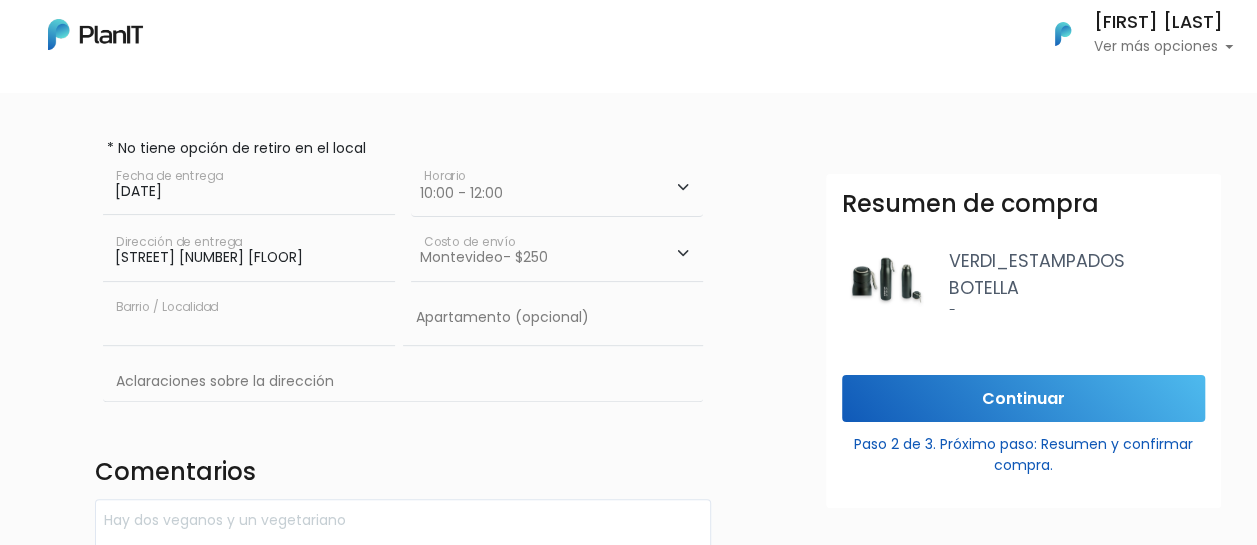 click at bounding box center (249, 318) 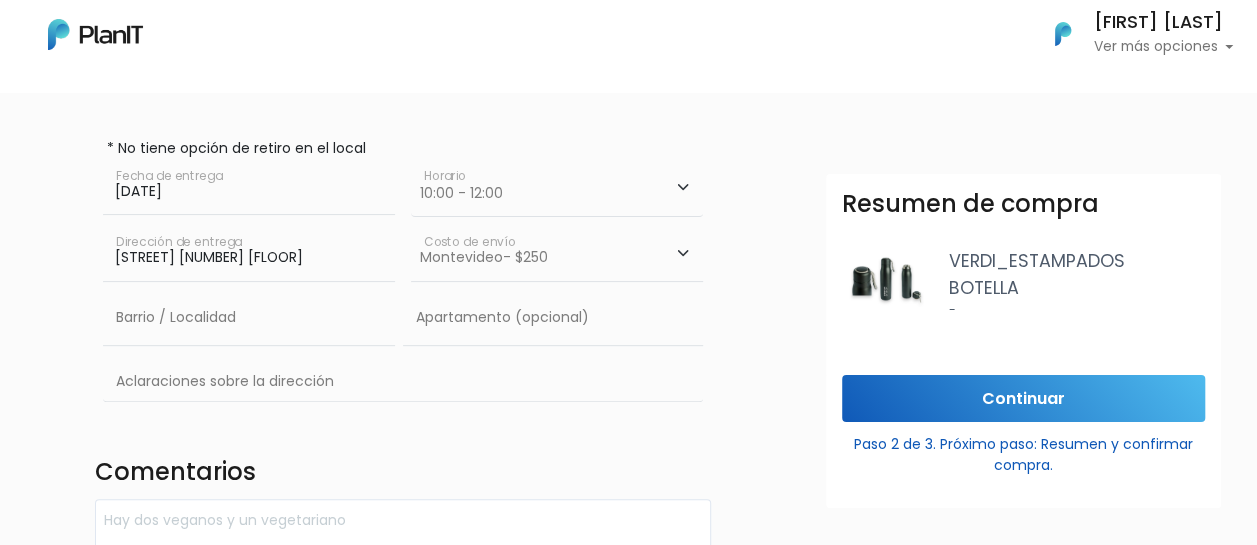 click on "Elegir Zona Zona américa- $600
Montevideo- $250" at bounding box center (557, 253) 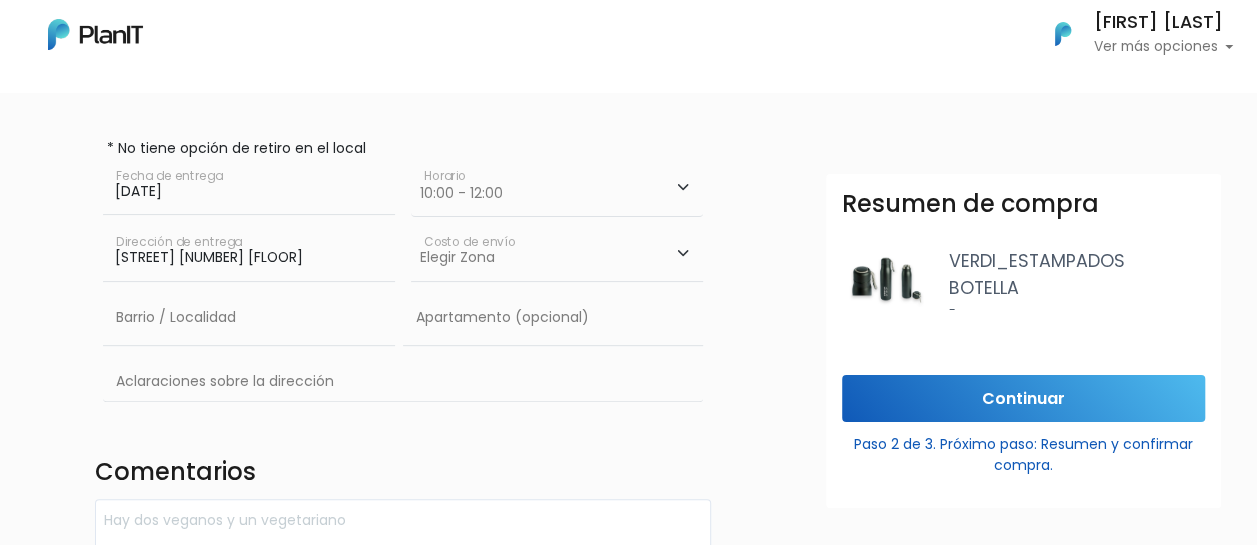 click on "Elegir Zona Zona américa- $600
Montevideo- $250" at bounding box center (557, 253) 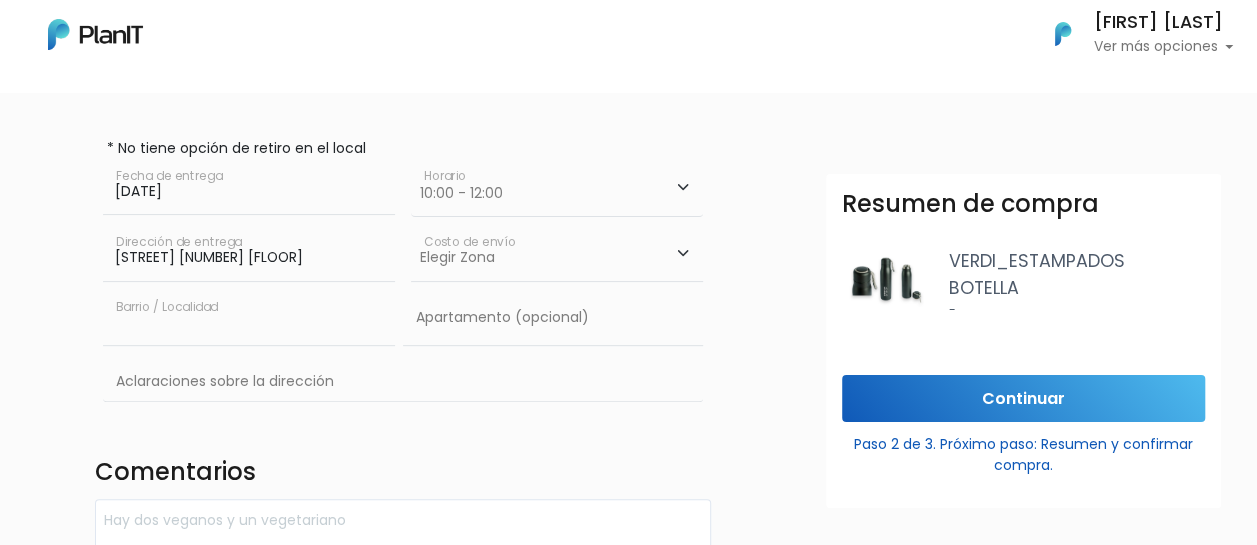 click at bounding box center [249, 318] 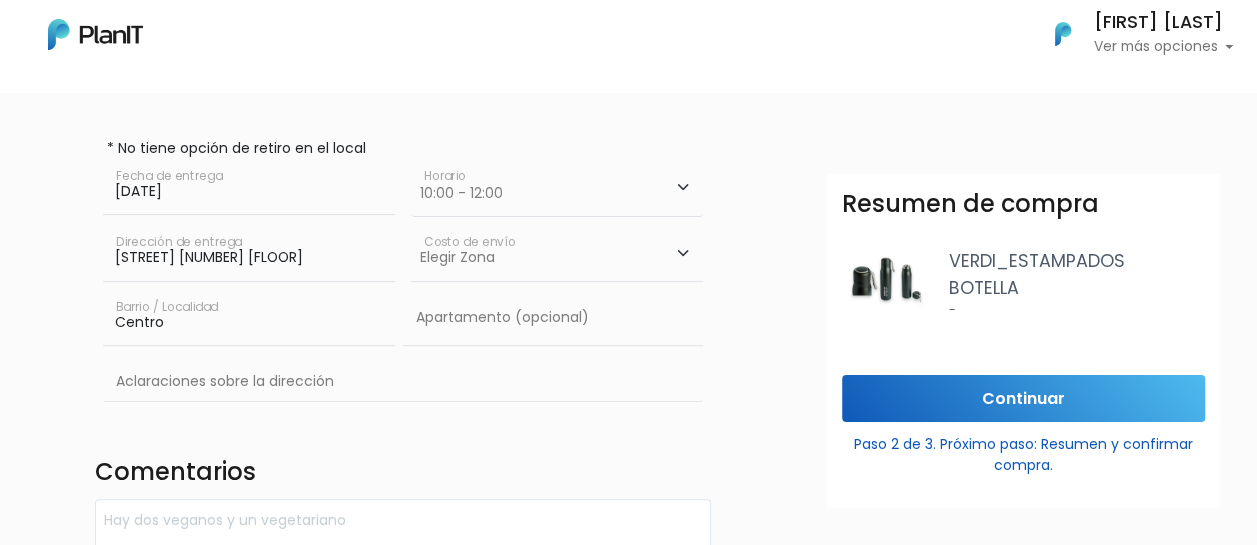 type on "Centro" 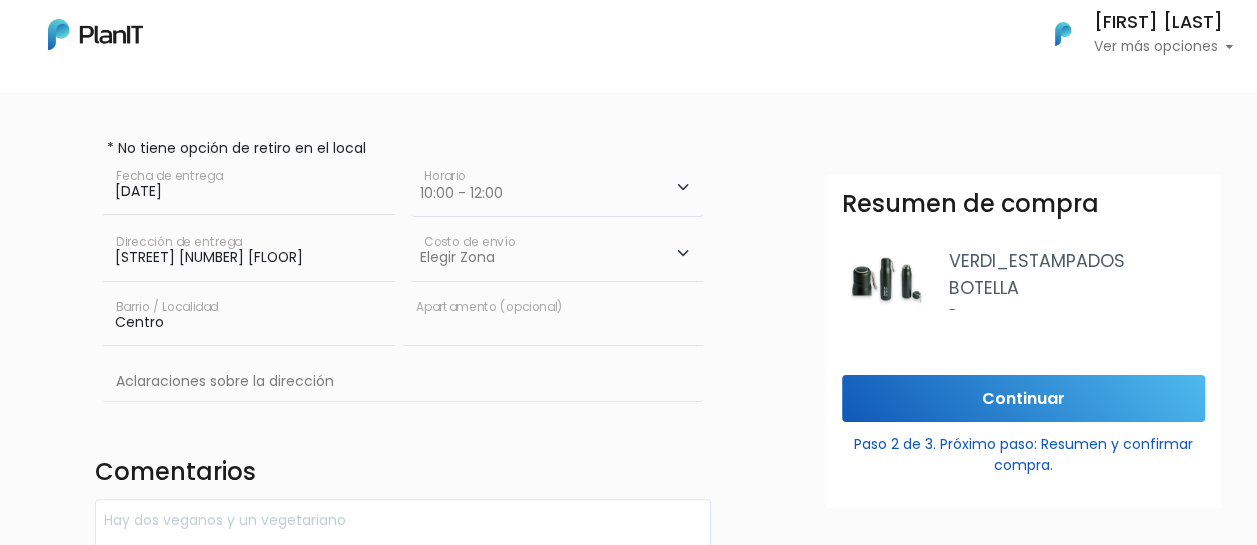 click at bounding box center (553, 318) 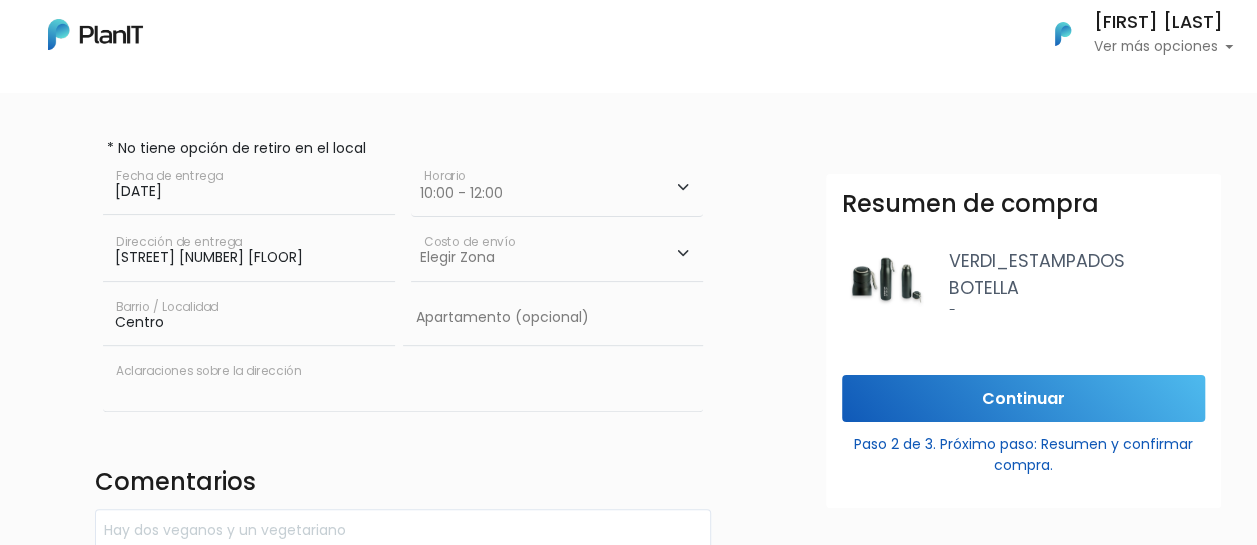 click at bounding box center (403, 383) 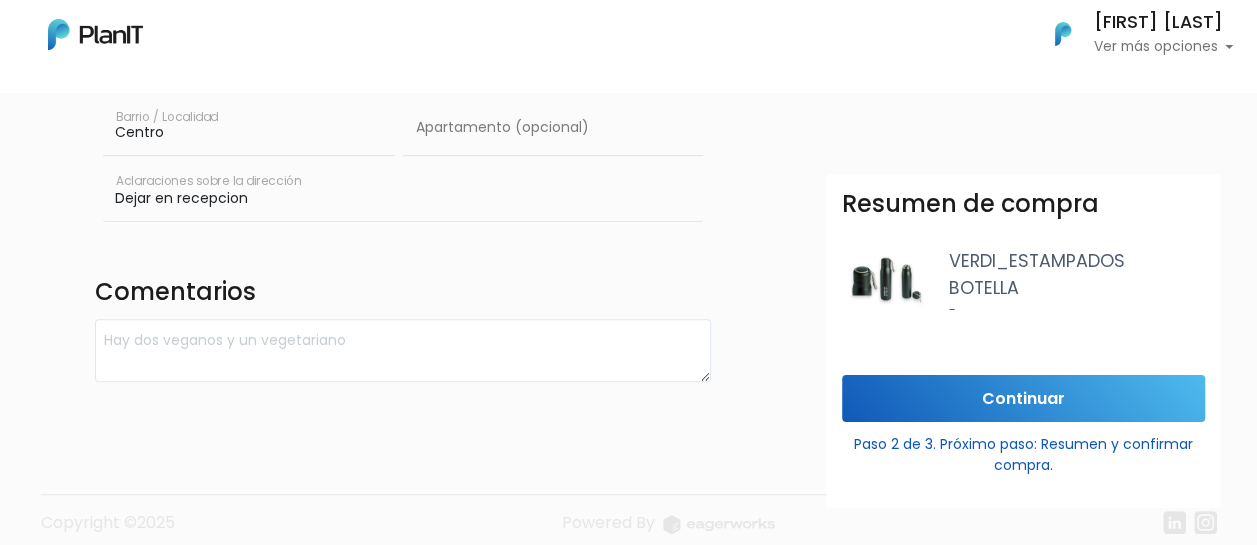 scroll, scrollTop: 418, scrollLeft: 0, axis: vertical 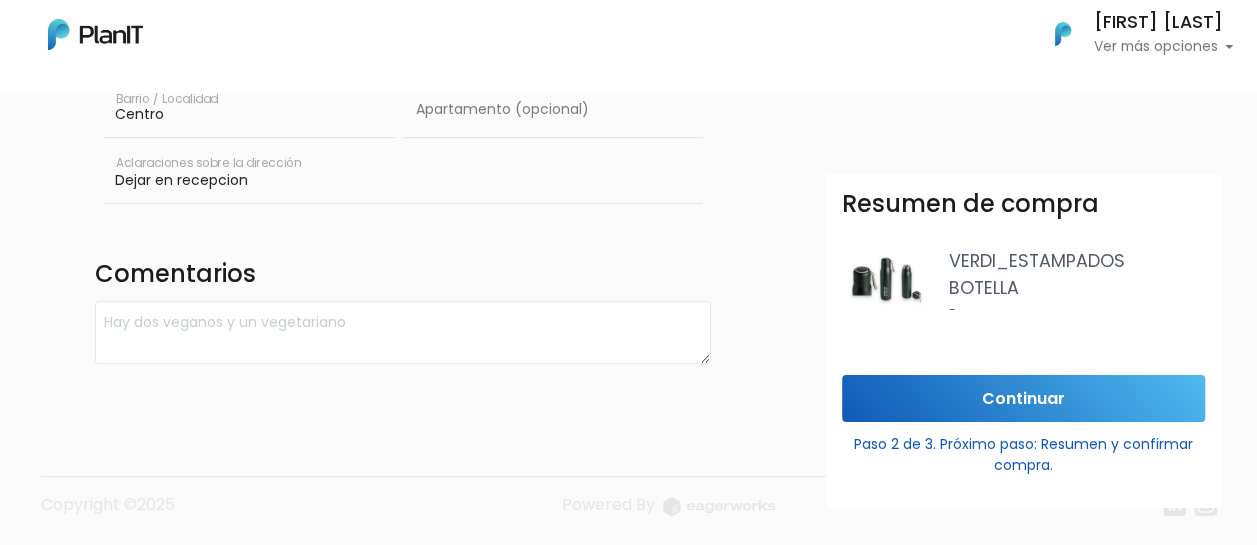 type on "Dejar en recepcion" 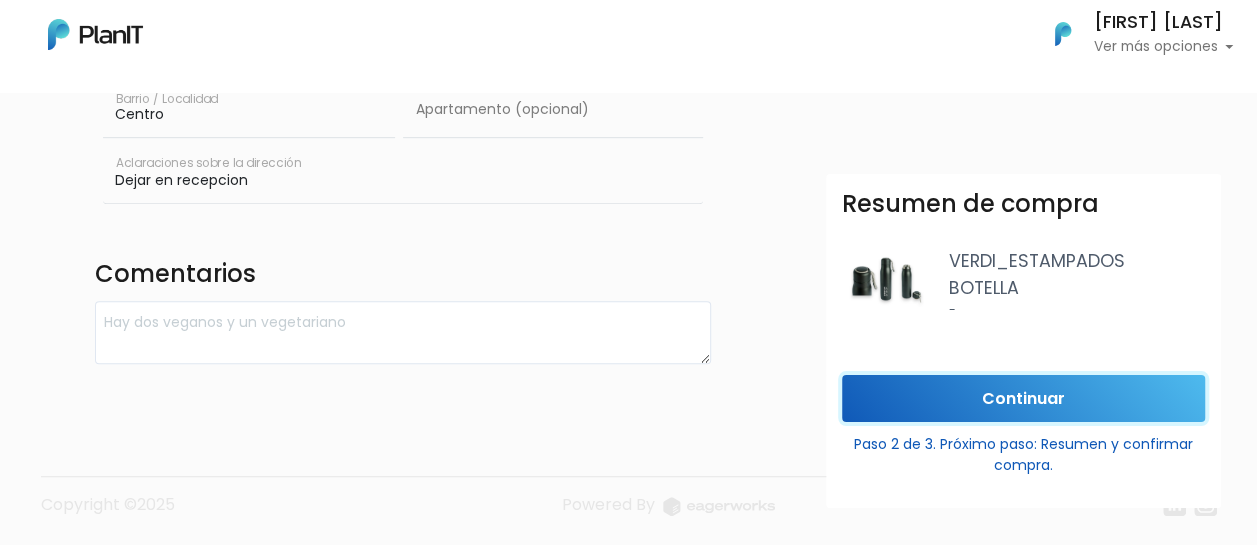 click on "Continuar" at bounding box center (1023, 398) 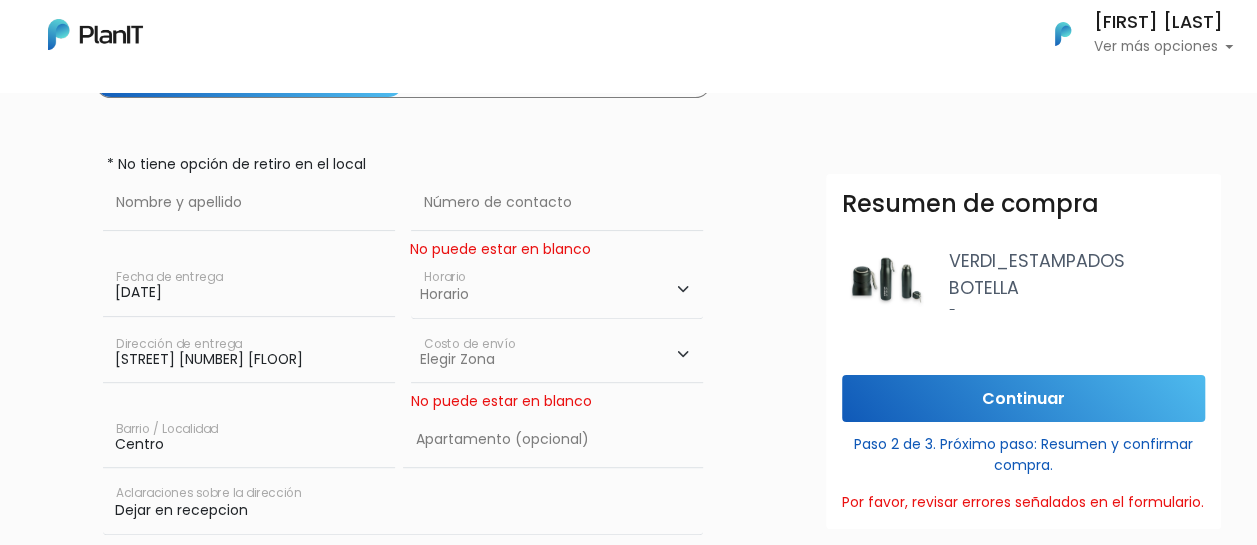 scroll, scrollTop: 188, scrollLeft: 0, axis: vertical 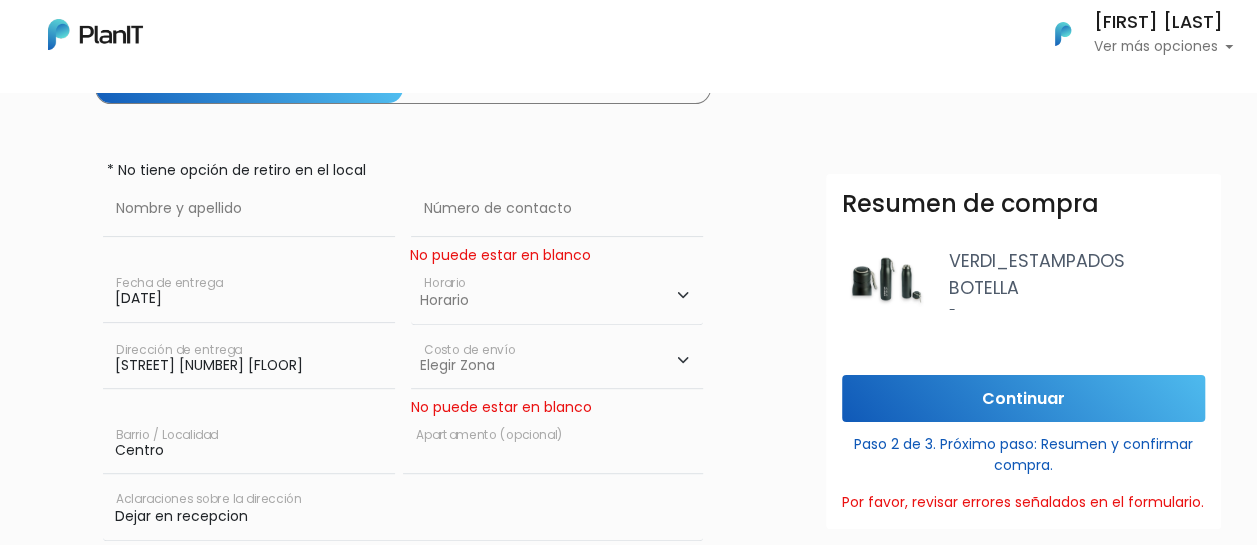 click at bounding box center [553, 446] 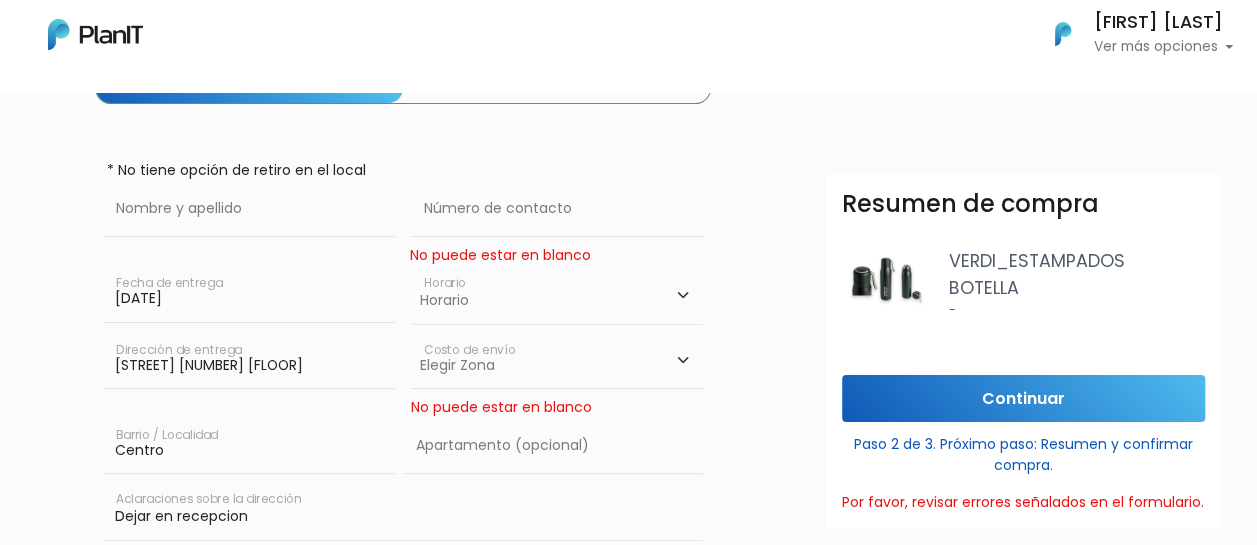 click on "No puede estar en blanco" at bounding box center (557, 407) 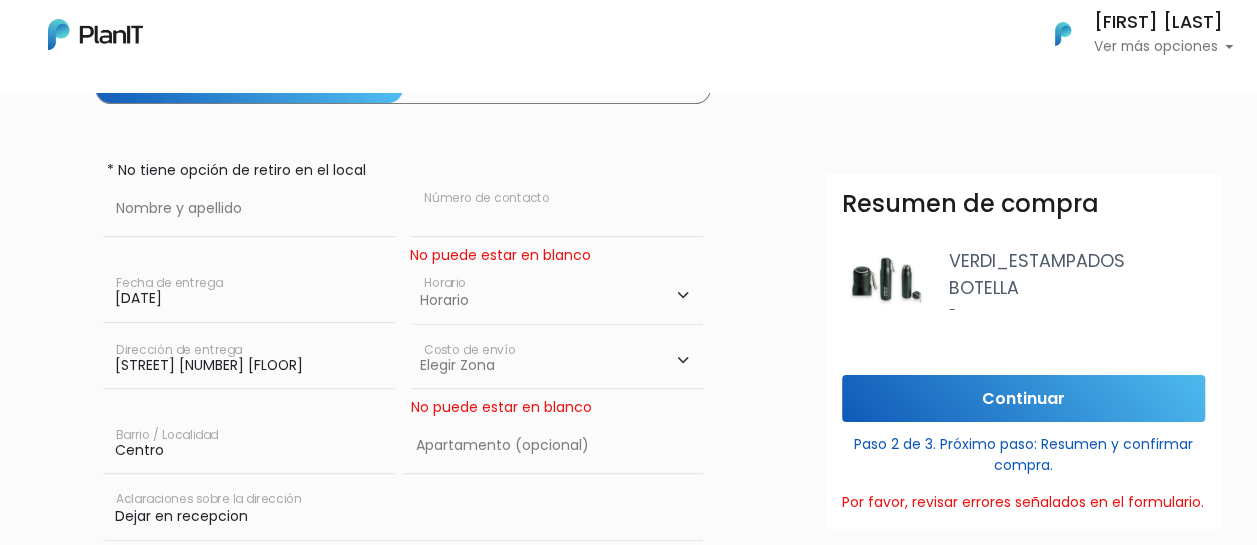 click at bounding box center (557, 209) 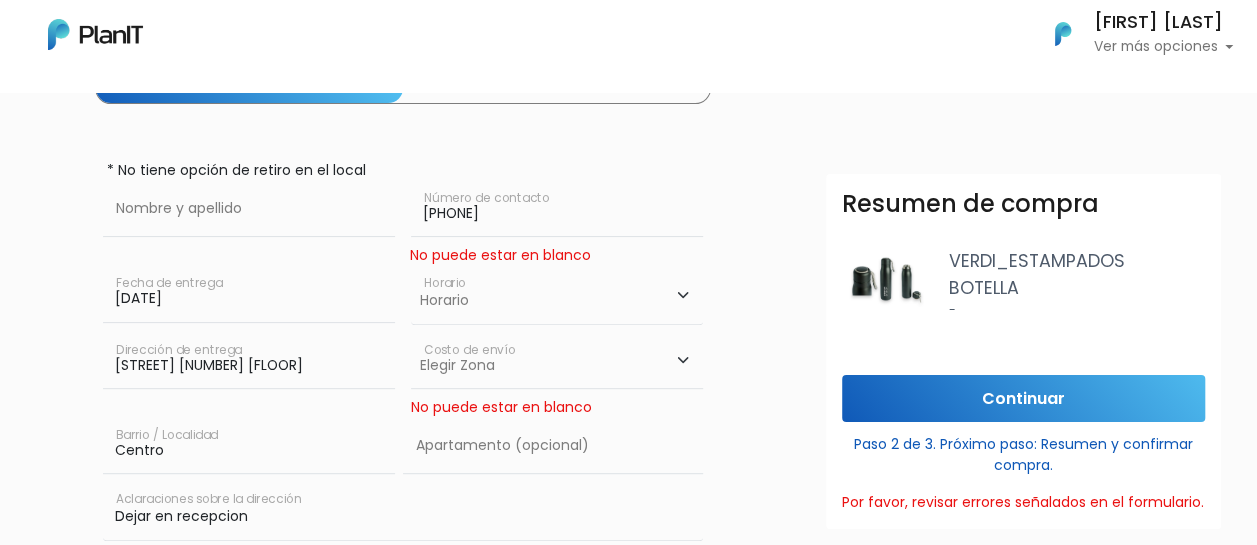 type on "WALTER PEREZ" 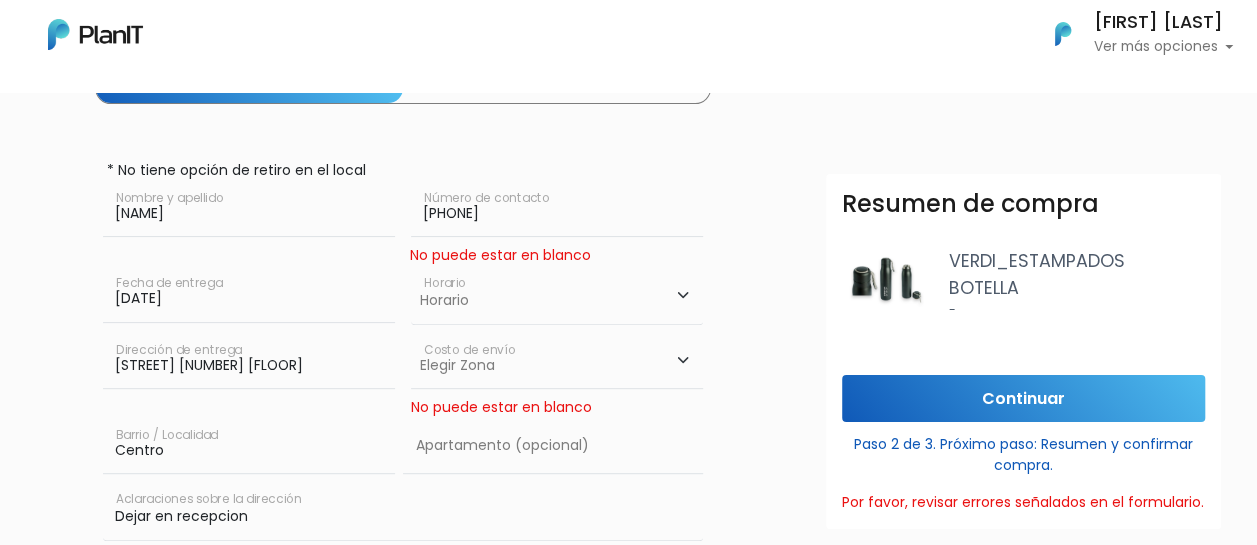 click on "Elegir Zona Zona américa- $600
Montevideo- $250" at bounding box center [557, 361] 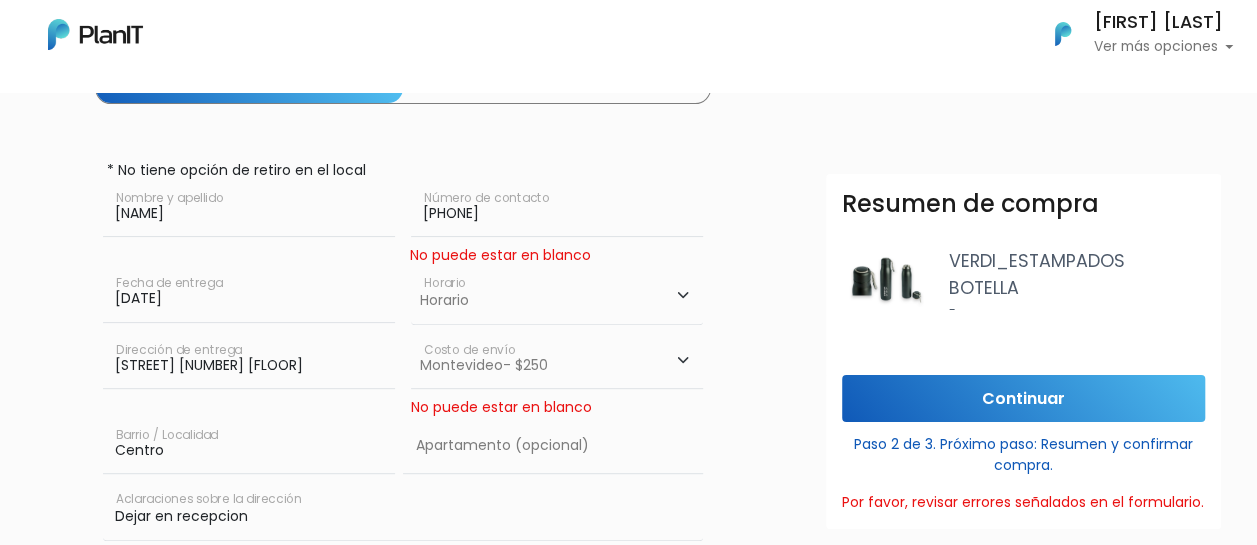 click on "Elegir Zona Zona américa- $600
Montevideo- $250" at bounding box center (557, 361) 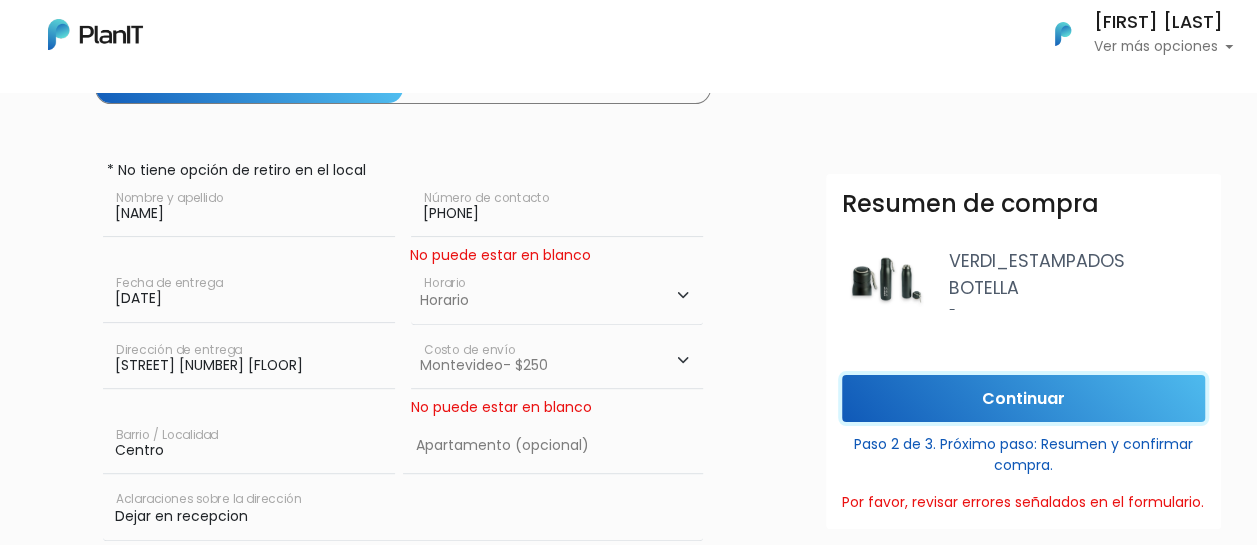 click on "Continuar" at bounding box center [1023, 398] 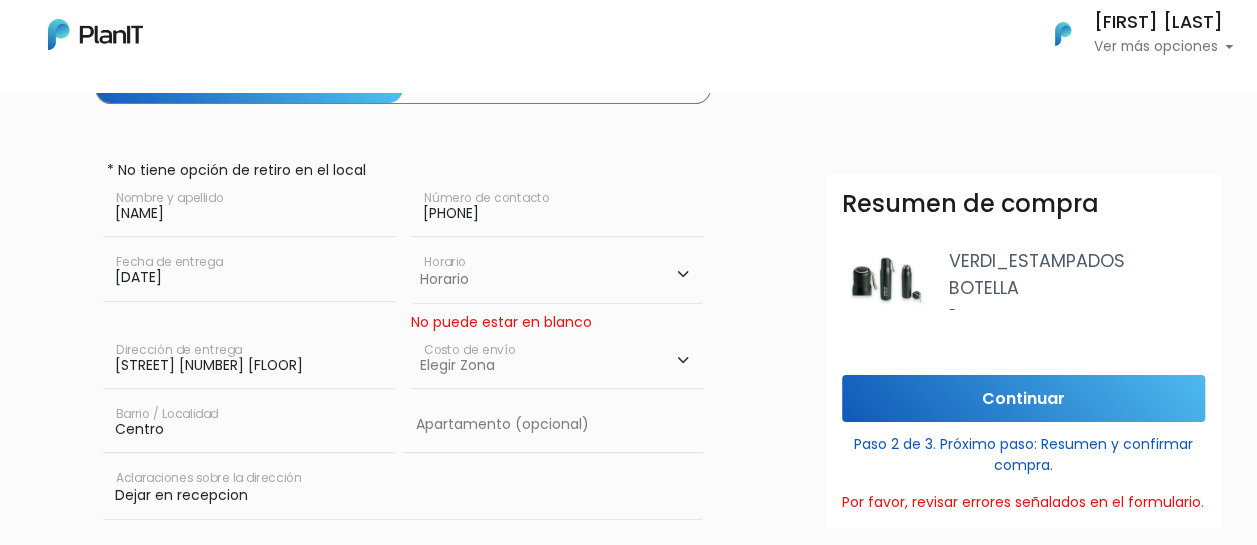 click on "Elegir Zona Zona américa- $600
Montevideo- $250" at bounding box center (557, 361) 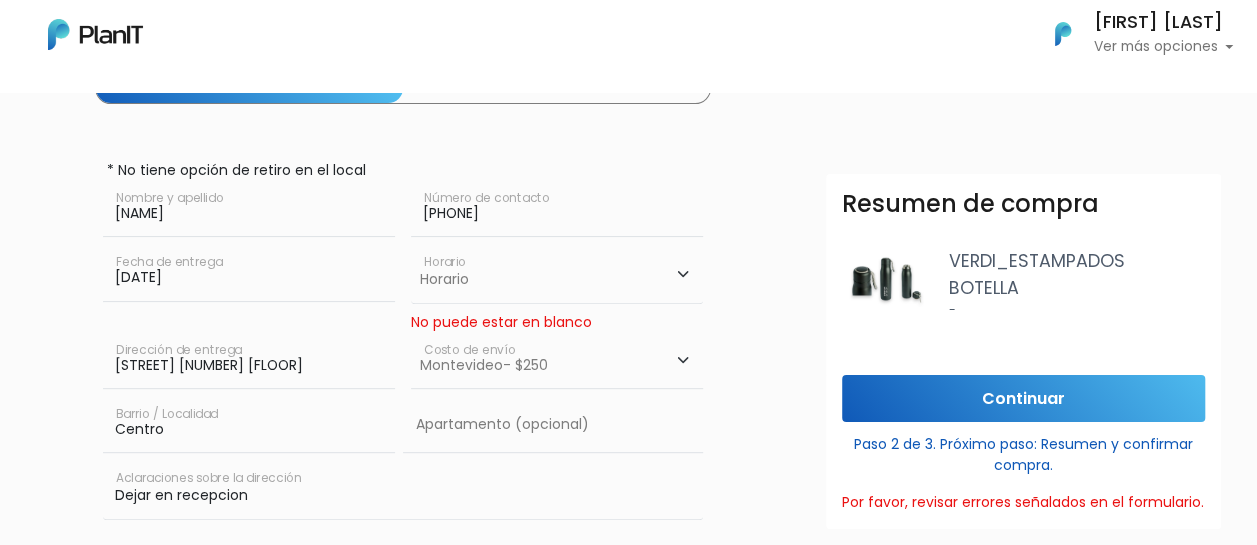 click on "Elegir Zona Zona américa- $600
Montevideo- $250" at bounding box center (557, 361) 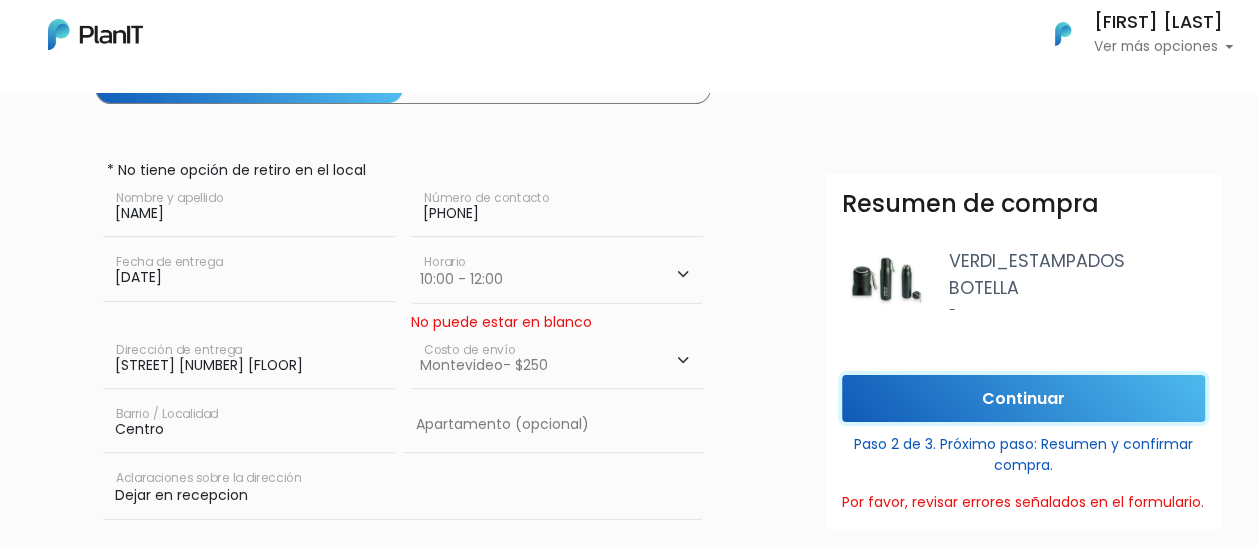 click on "Continuar" at bounding box center [1023, 398] 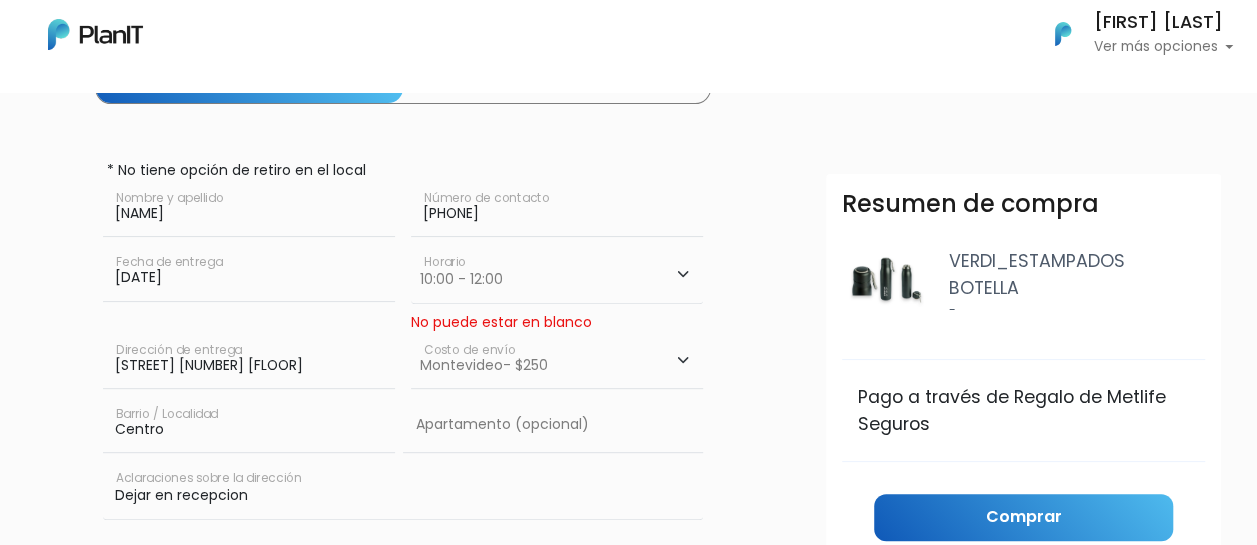 click on "No puede estar en blanco" at bounding box center (557, 322) 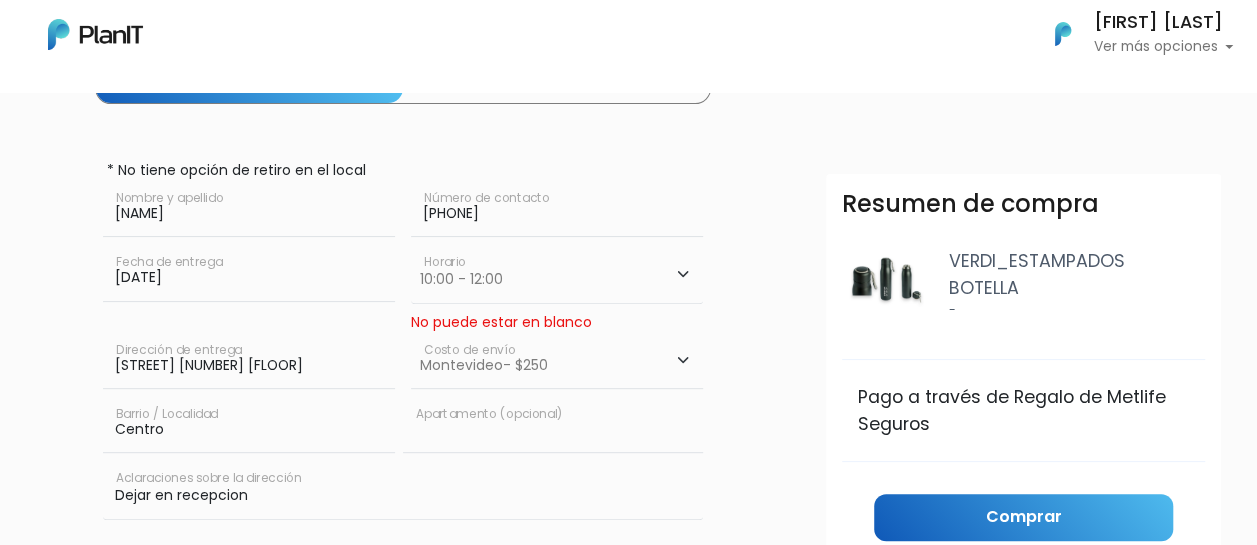 click at bounding box center [553, 425] 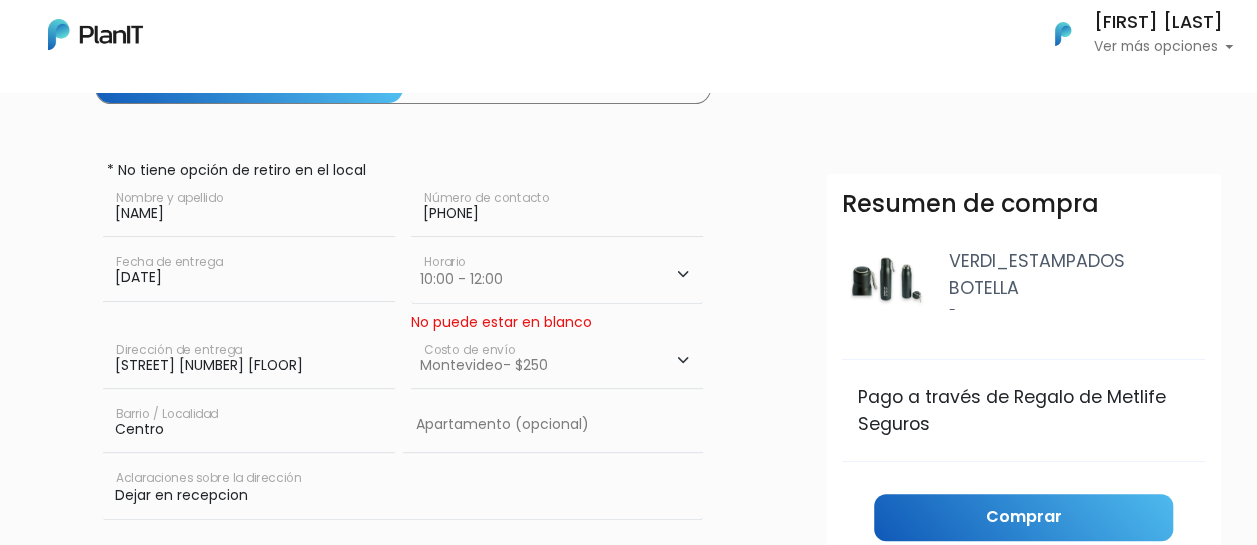 click on "098689220" at bounding box center (557, 209) 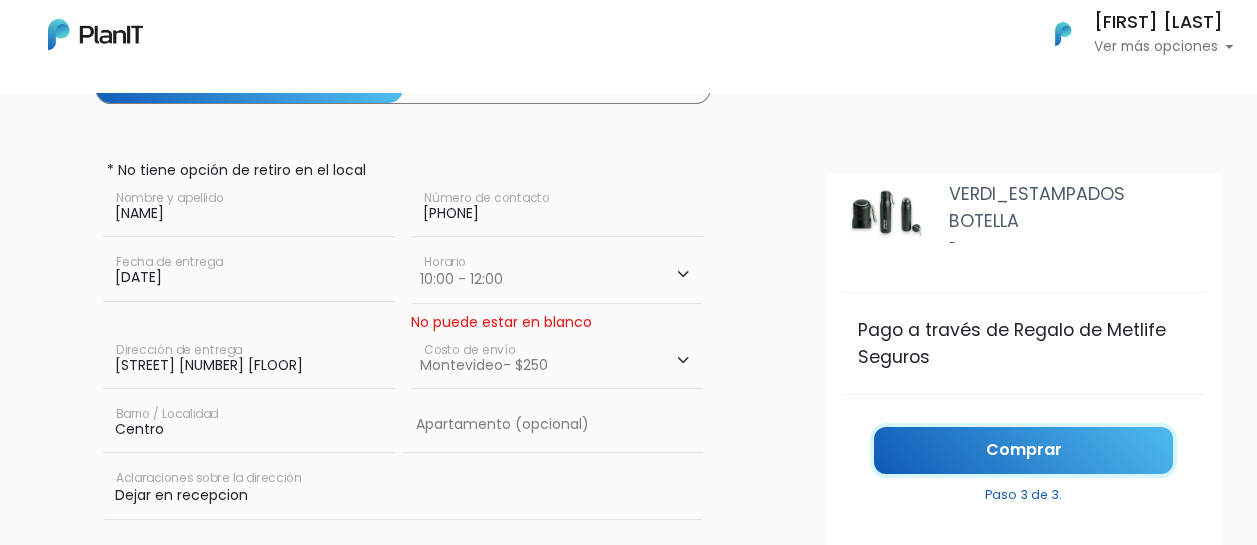 click on "Comprar" at bounding box center [1023, 450] 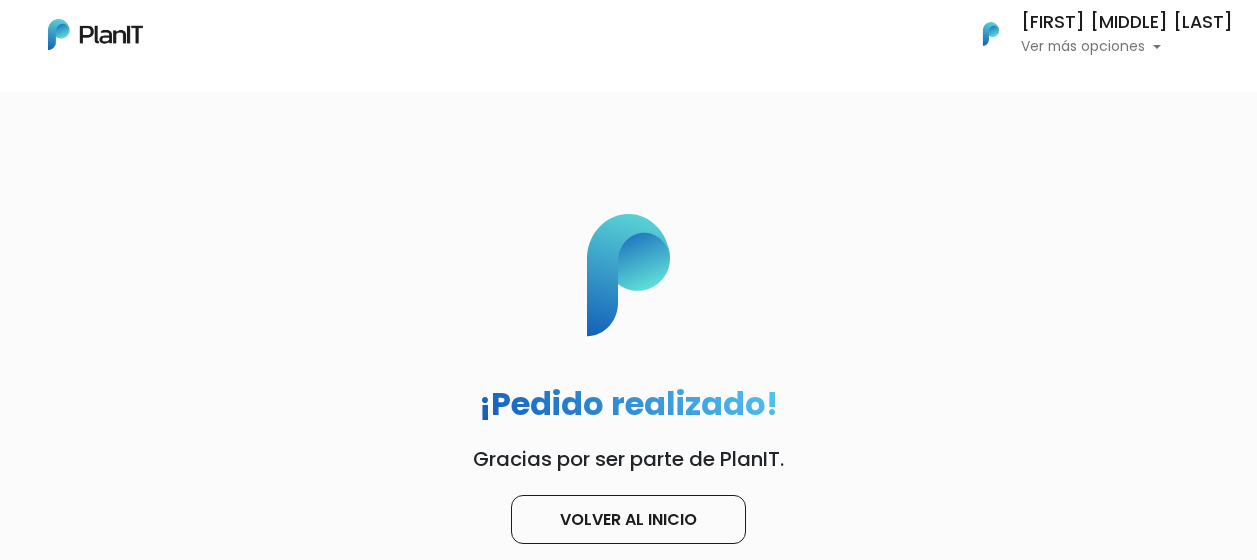 scroll, scrollTop: 0, scrollLeft: 0, axis: both 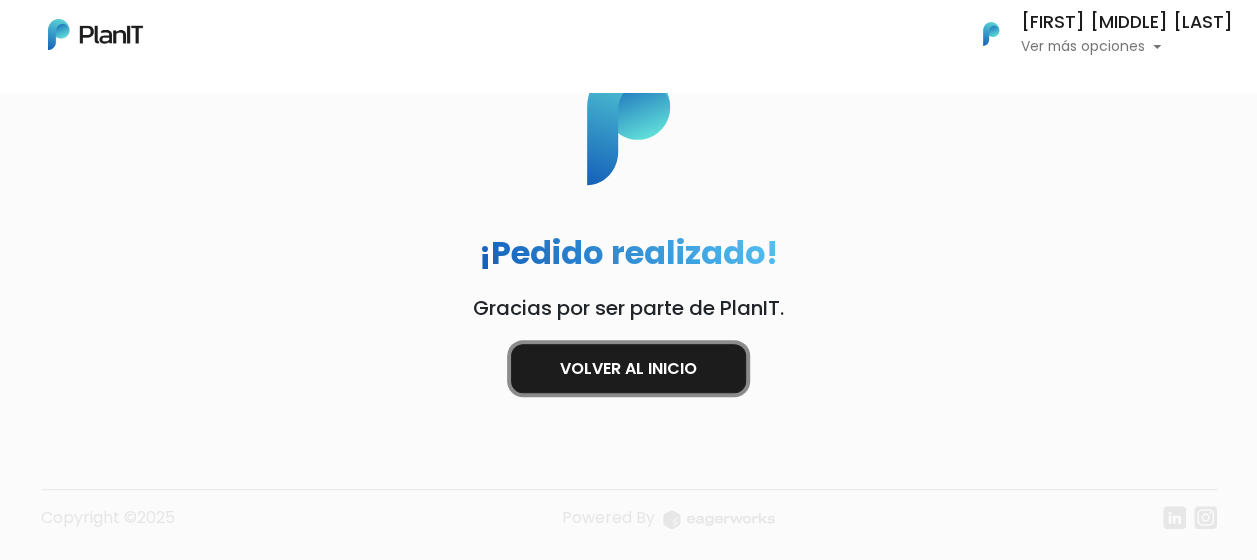 click on "Volver al inicio" at bounding box center (628, 368) 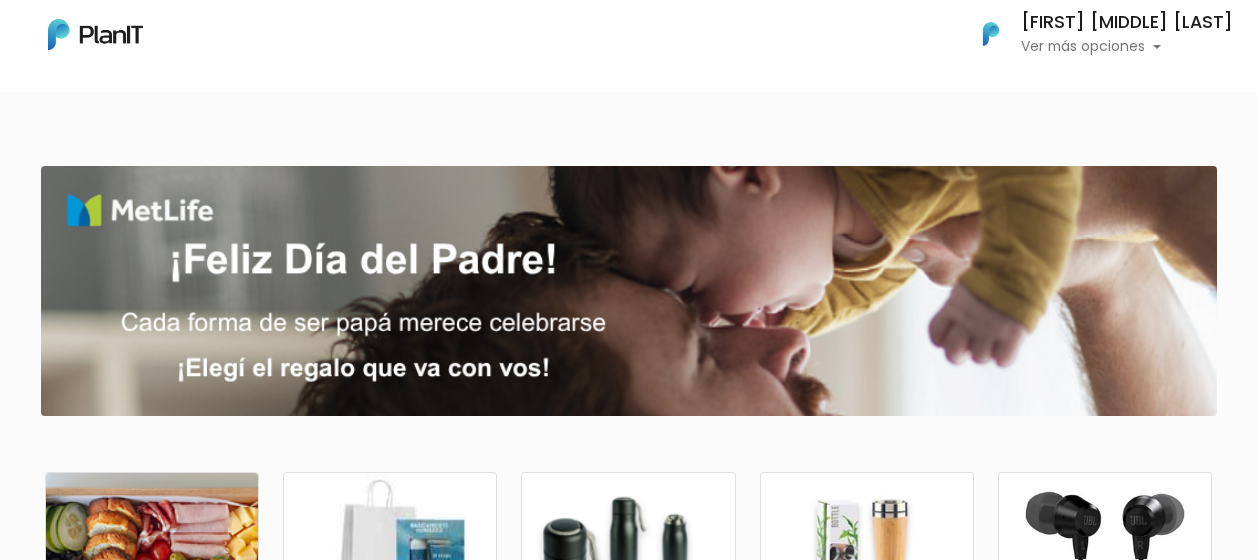 scroll, scrollTop: 0, scrollLeft: 0, axis: both 